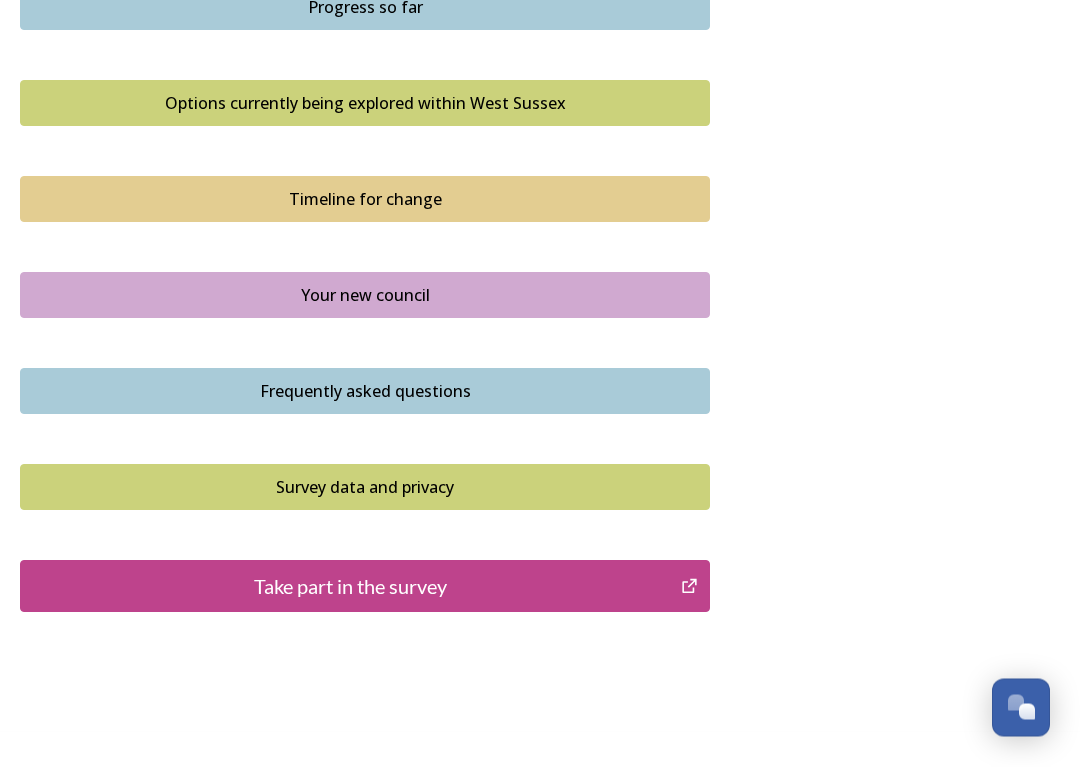scroll, scrollTop: 1370, scrollLeft: 0, axis: vertical 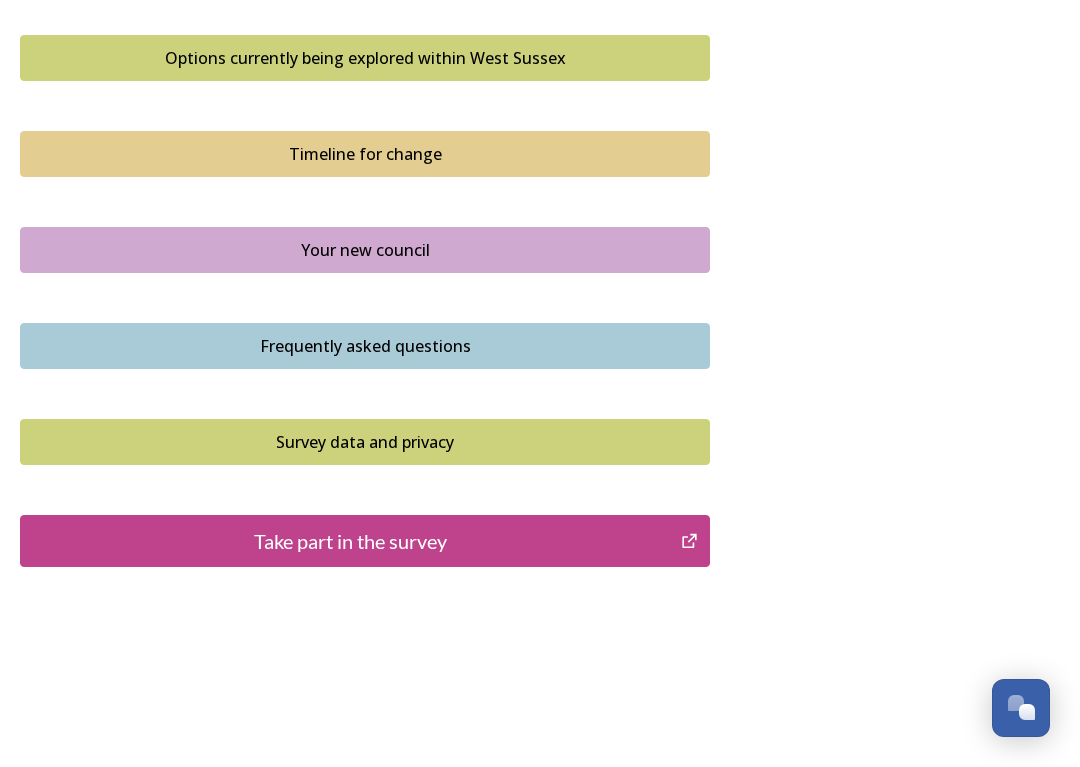 click on "Take part in the survey" at bounding box center (350, 541) 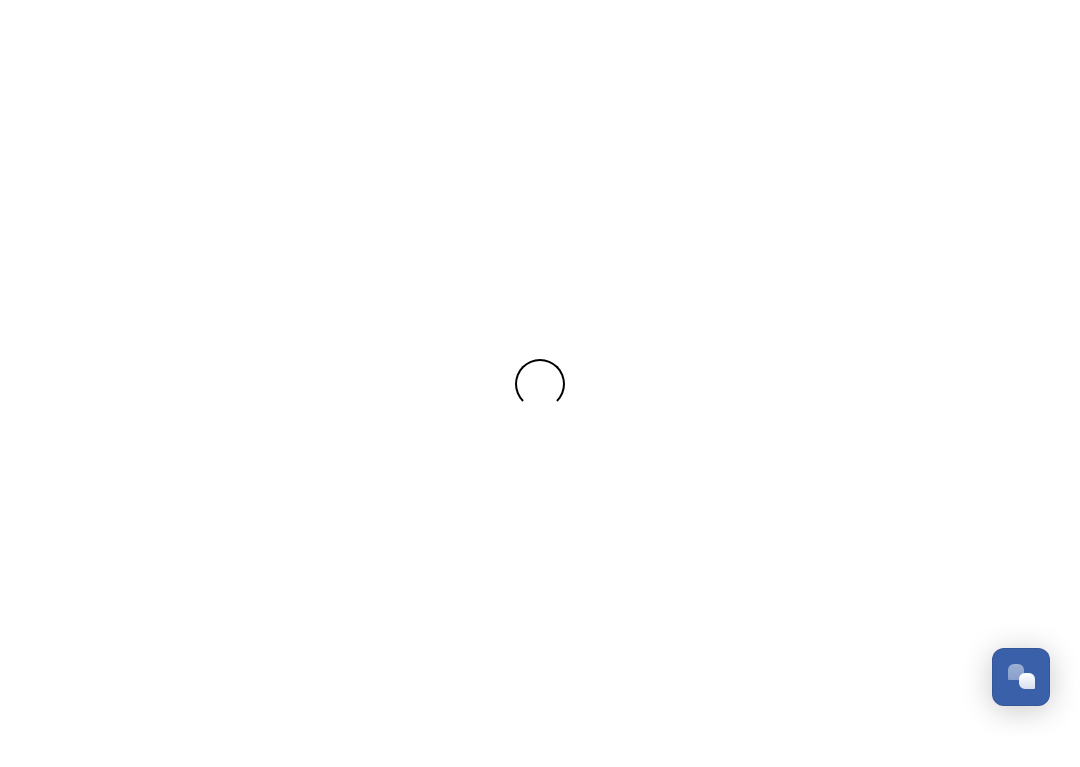 scroll, scrollTop: 0, scrollLeft: 0, axis: both 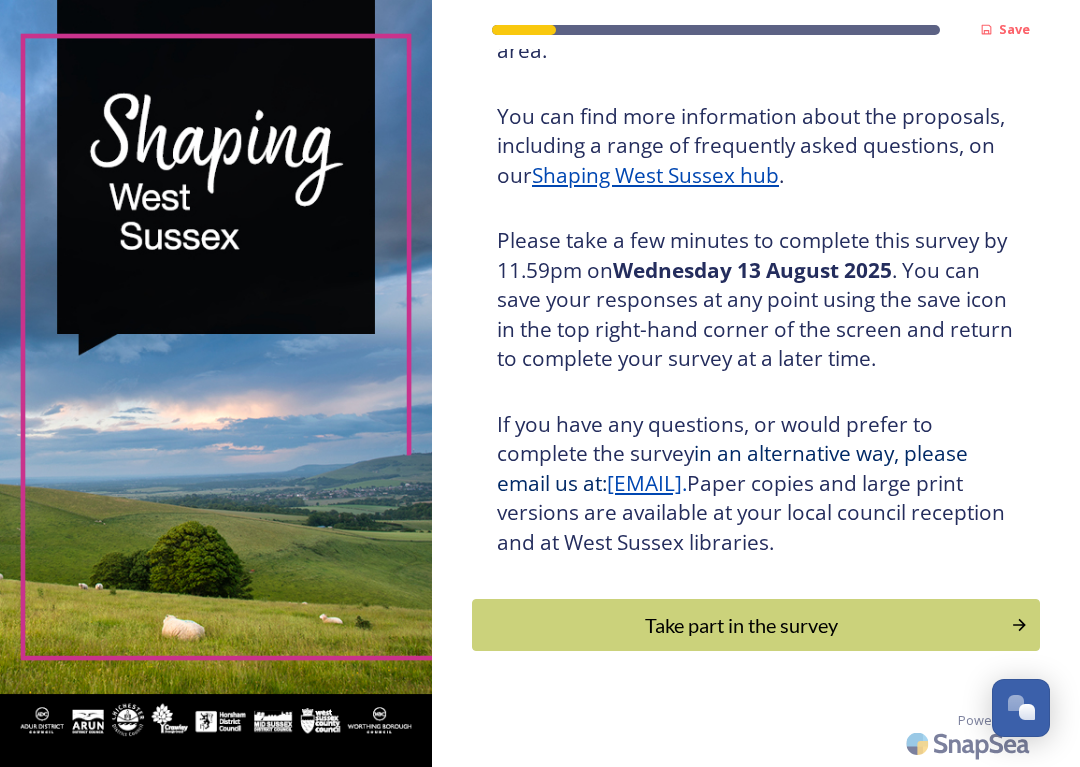 click on "Take part in the survey" at bounding box center (741, 625) 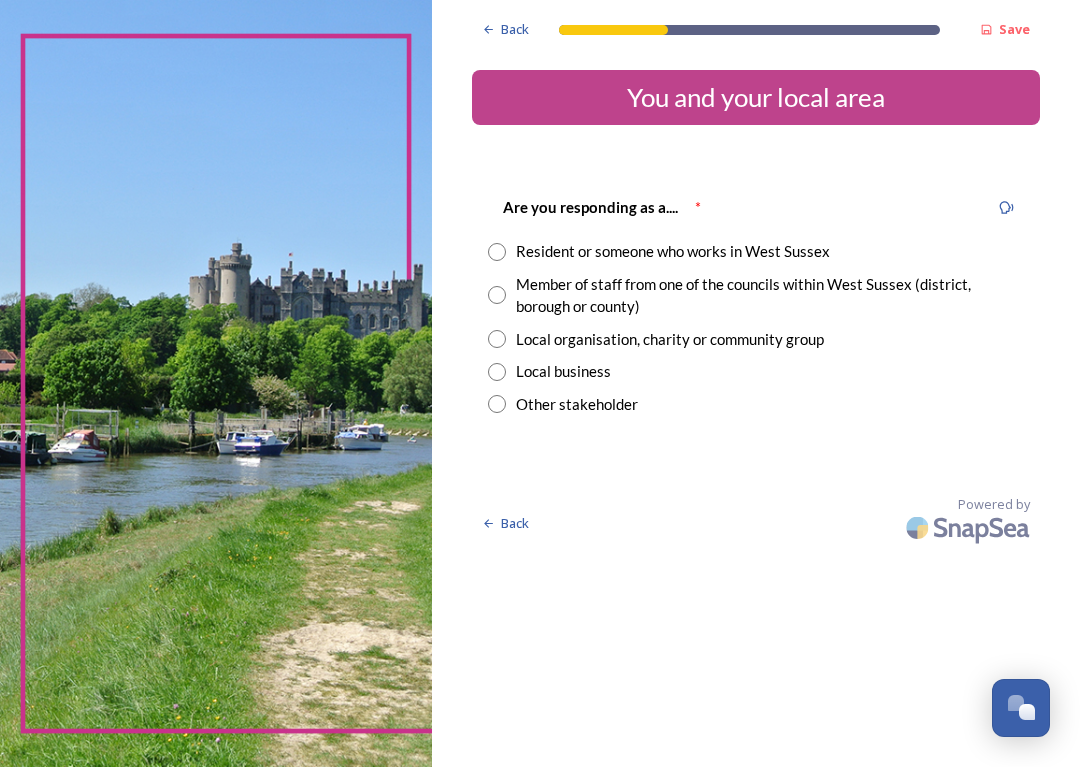 click at bounding box center (497, 252) 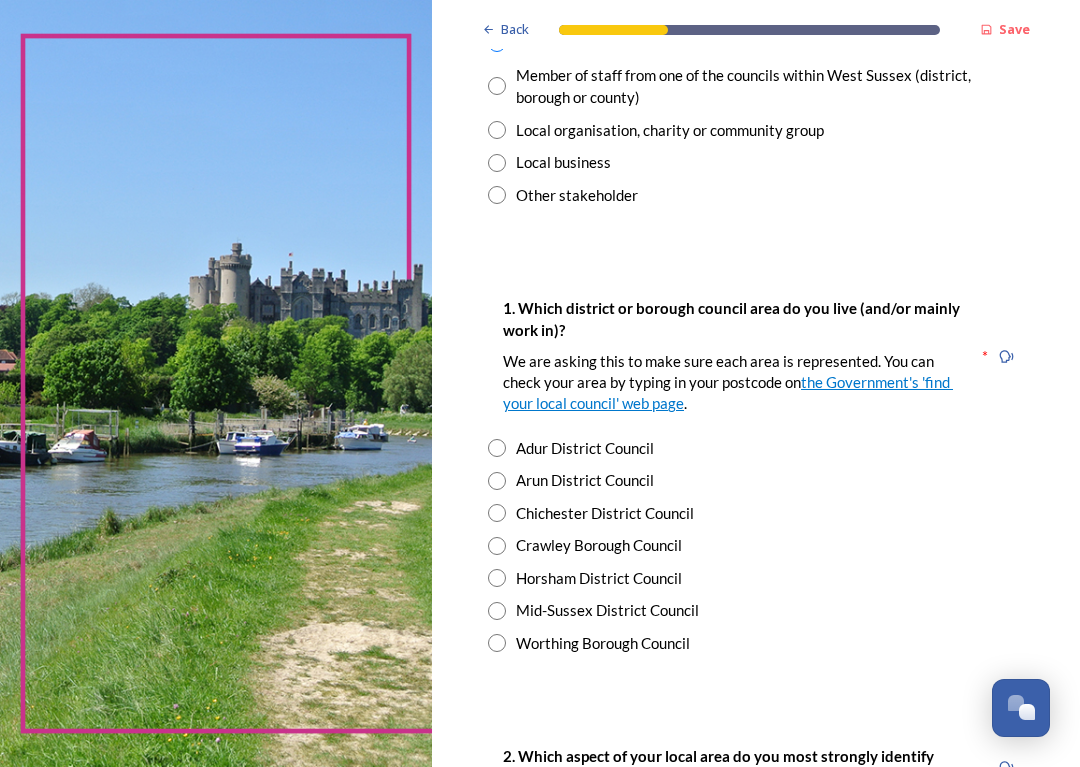 scroll, scrollTop: 209, scrollLeft: 0, axis: vertical 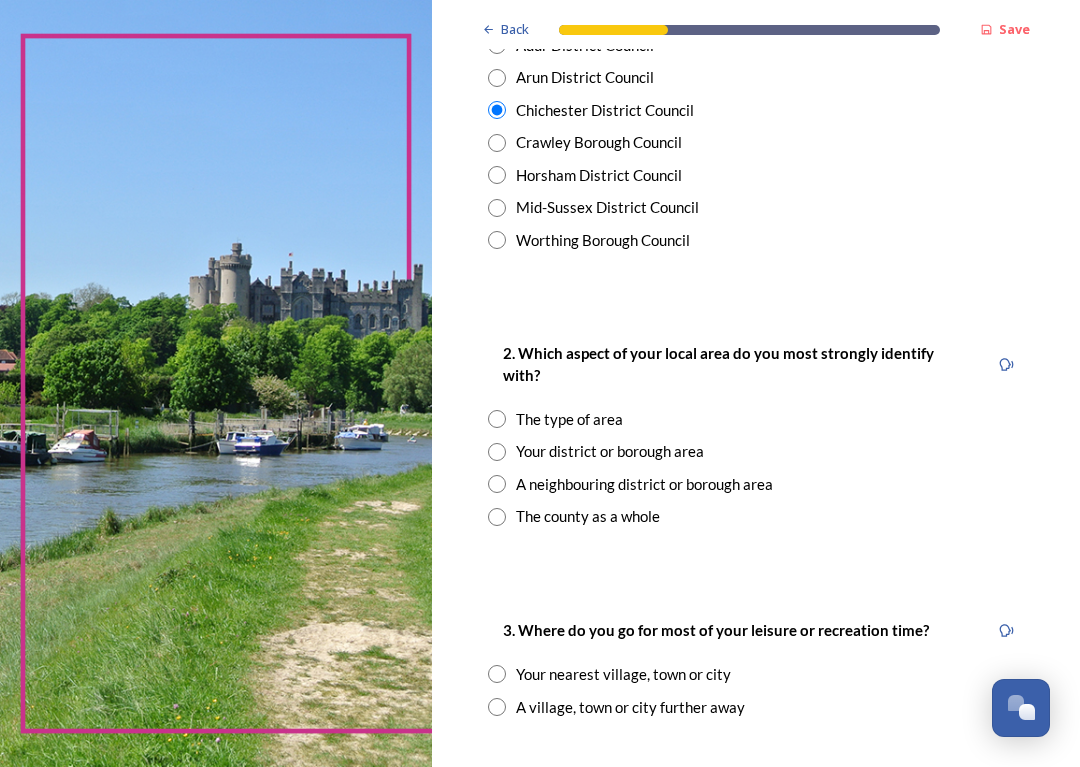 click at bounding box center [497, 484] 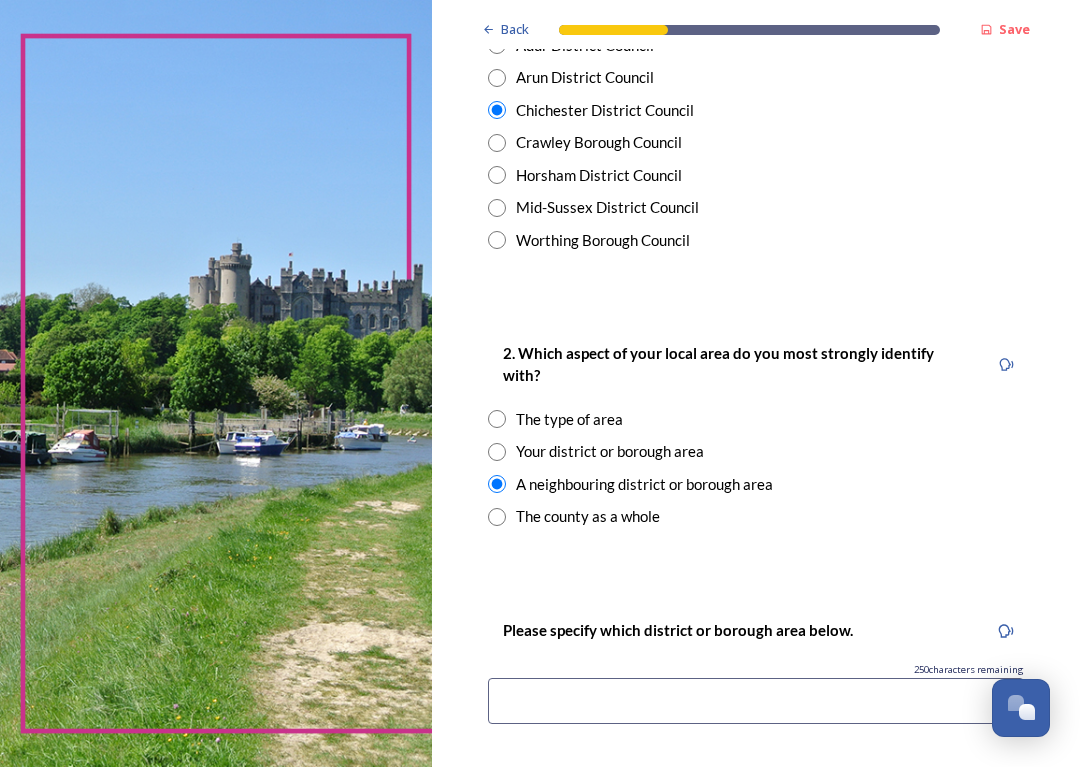 click at bounding box center (497, 419) 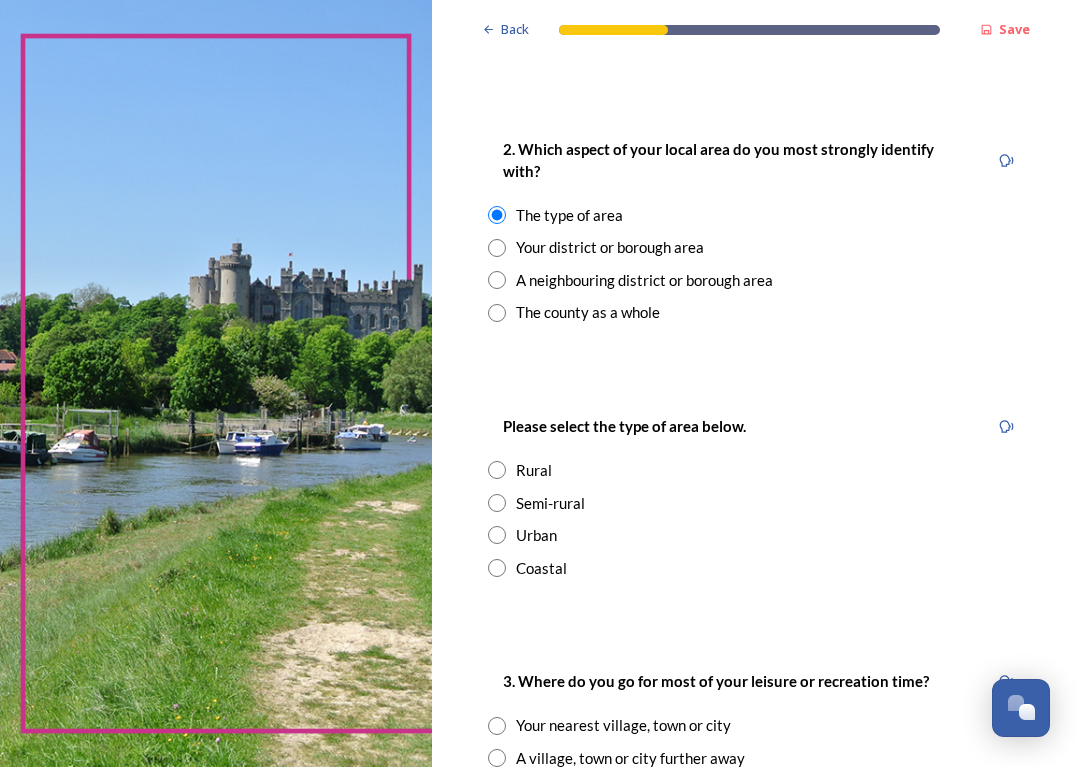scroll, scrollTop: 817, scrollLeft: 0, axis: vertical 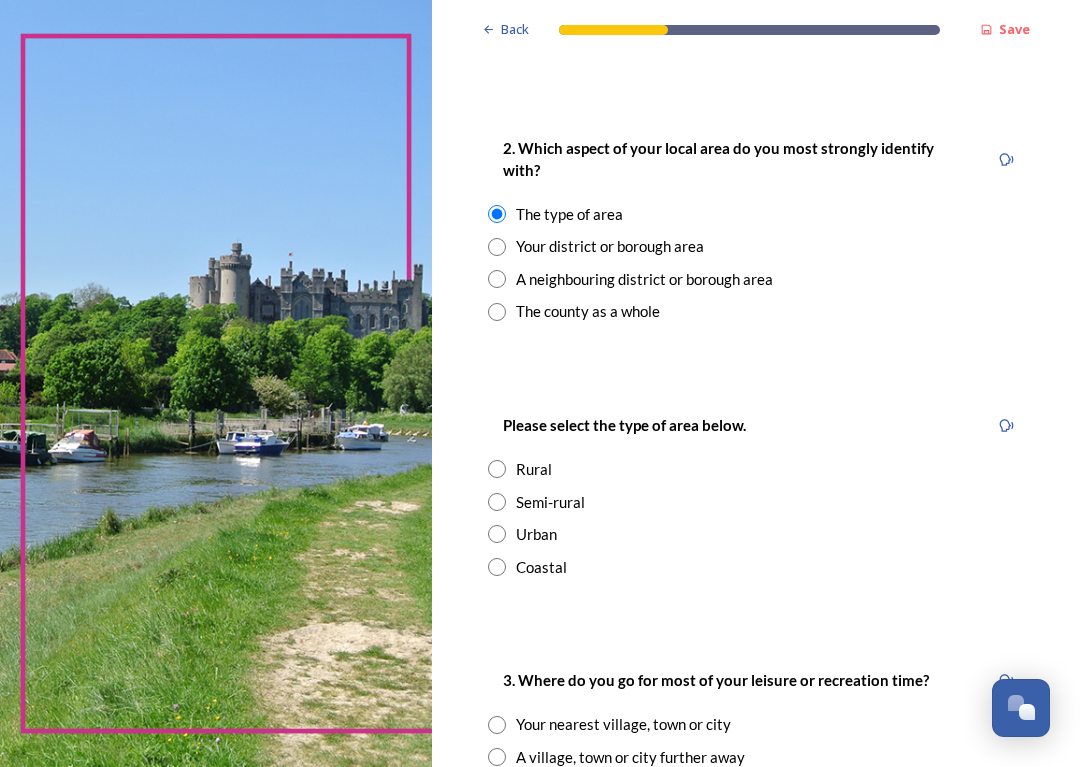 click on "Semi-rural" at bounding box center (756, 502) 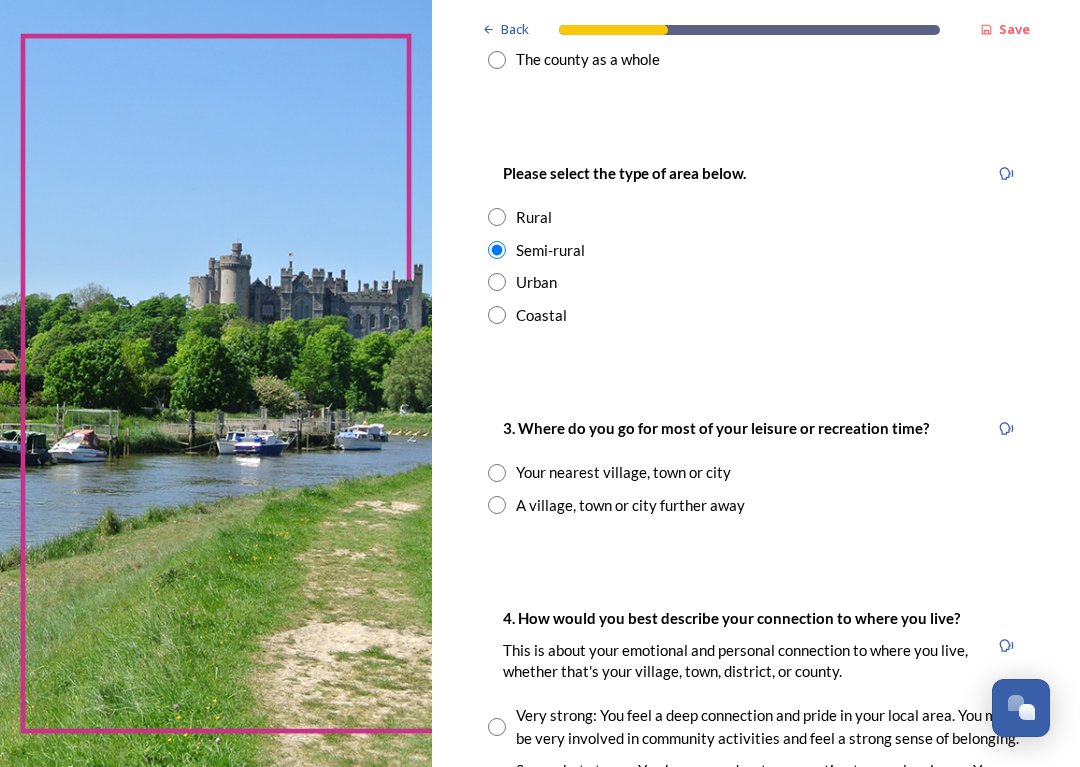 scroll, scrollTop: 1075, scrollLeft: 0, axis: vertical 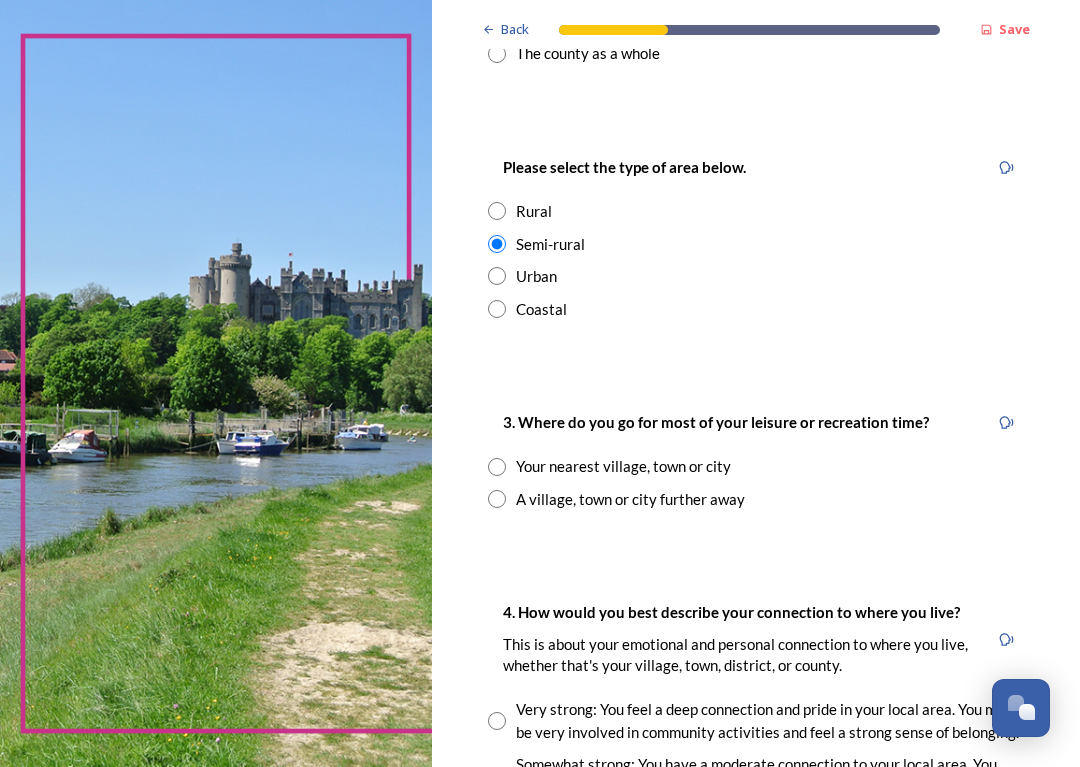 click at bounding box center [497, 467] 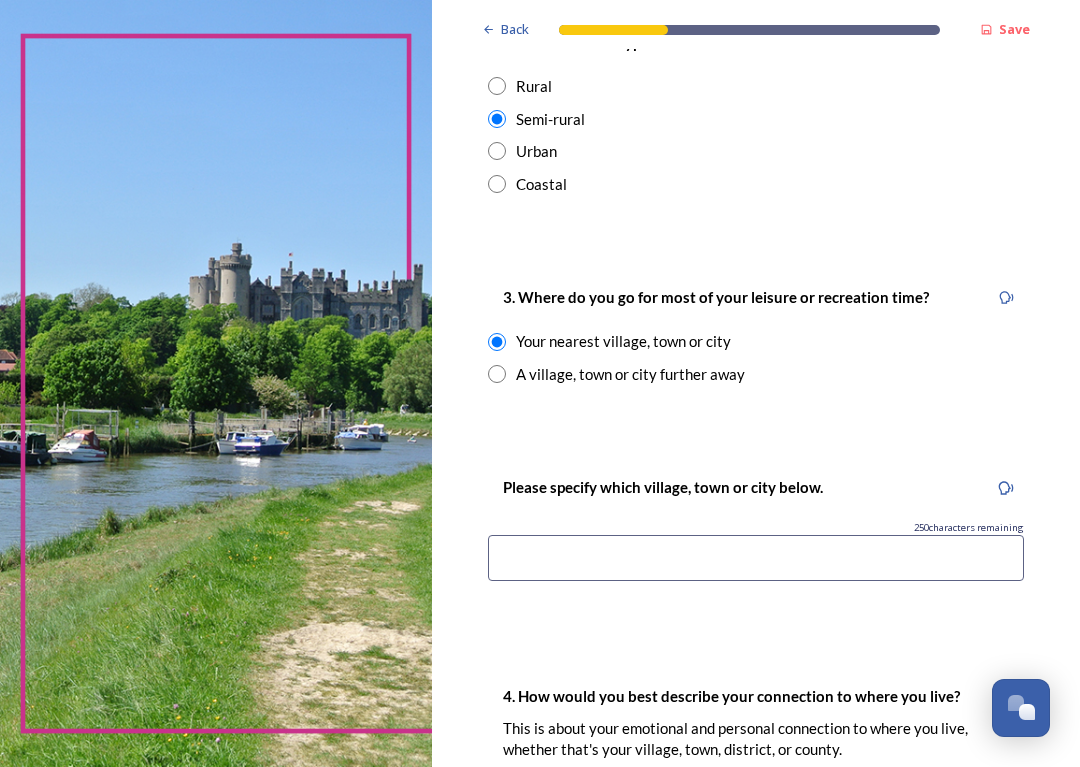 scroll, scrollTop: 1206, scrollLeft: 0, axis: vertical 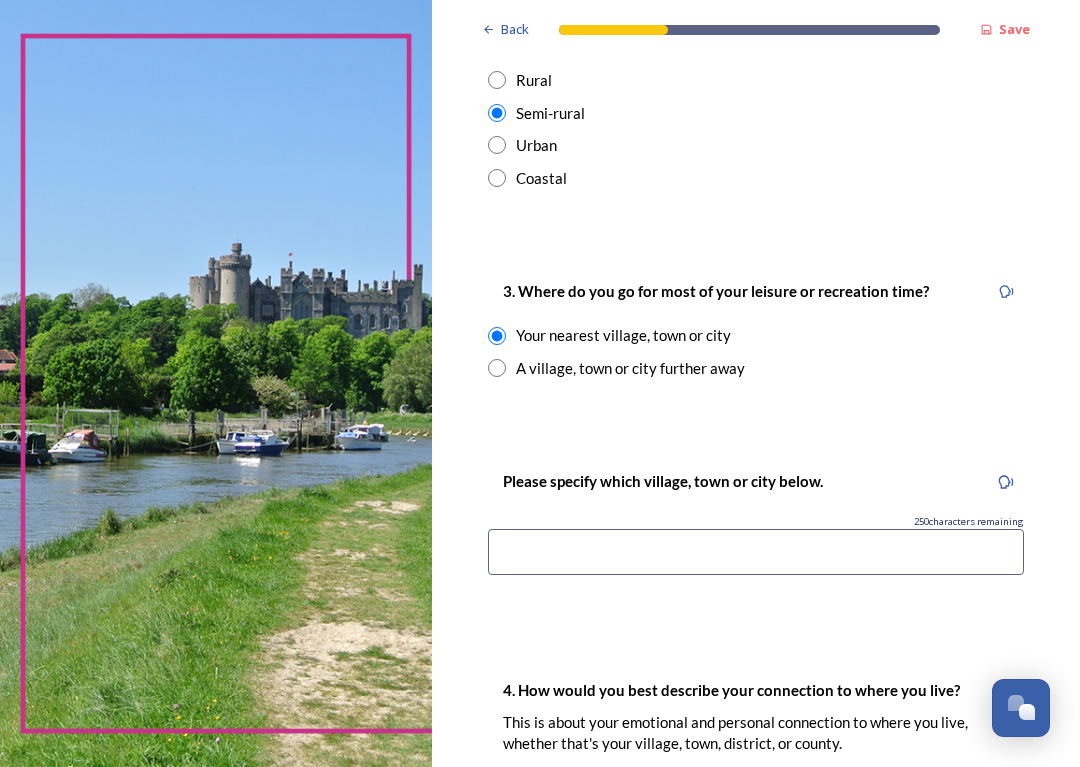 click at bounding box center (756, 552) 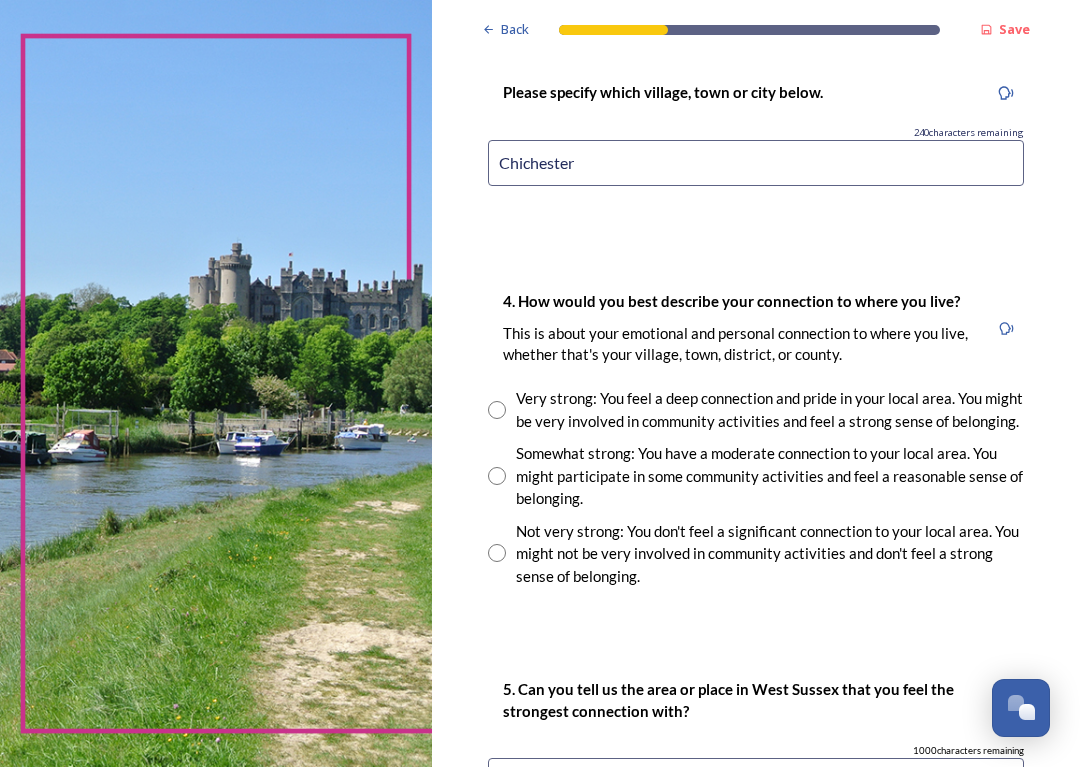 scroll, scrollTop: 1595, scrollLeft: 0, axis: vertical 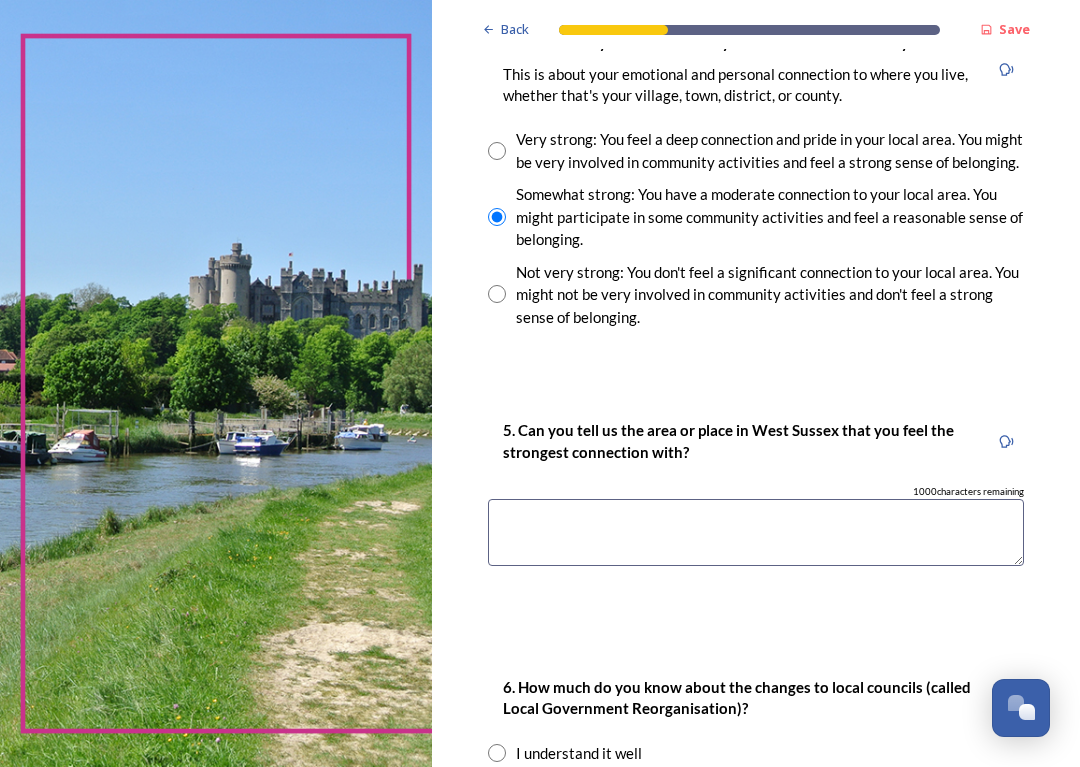 click at bounding box center [756, 532] 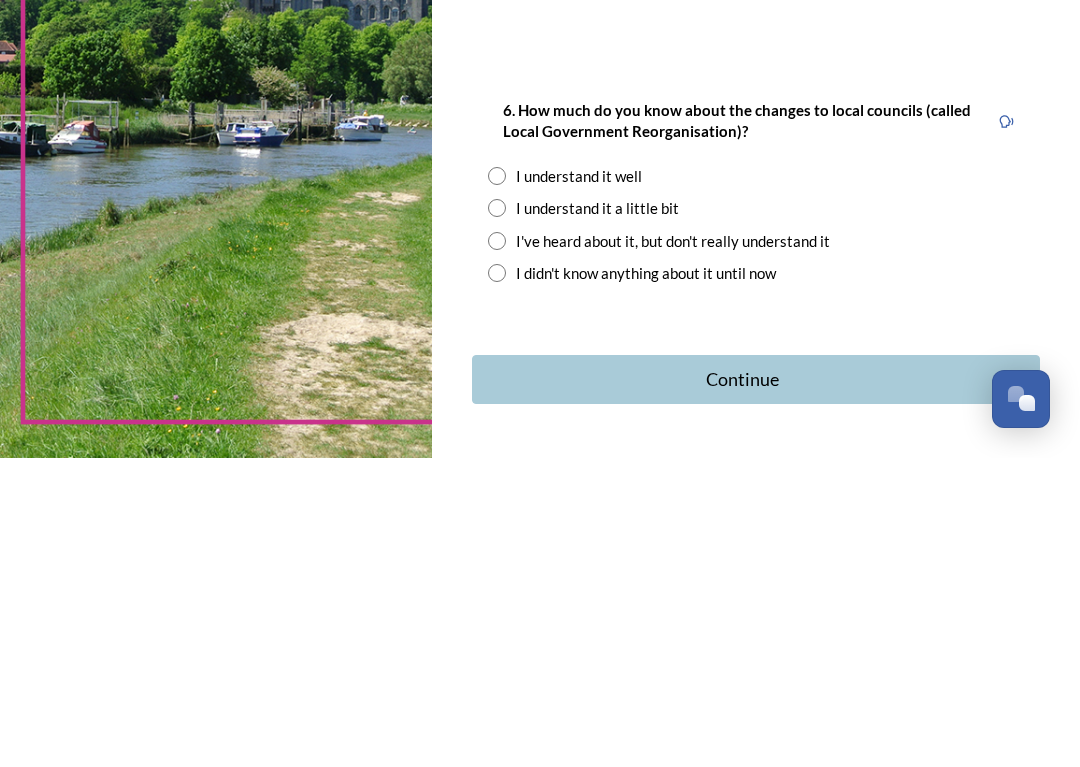 scroll, scrollTop: 2122, scrollLeft: 0, axis: vertical 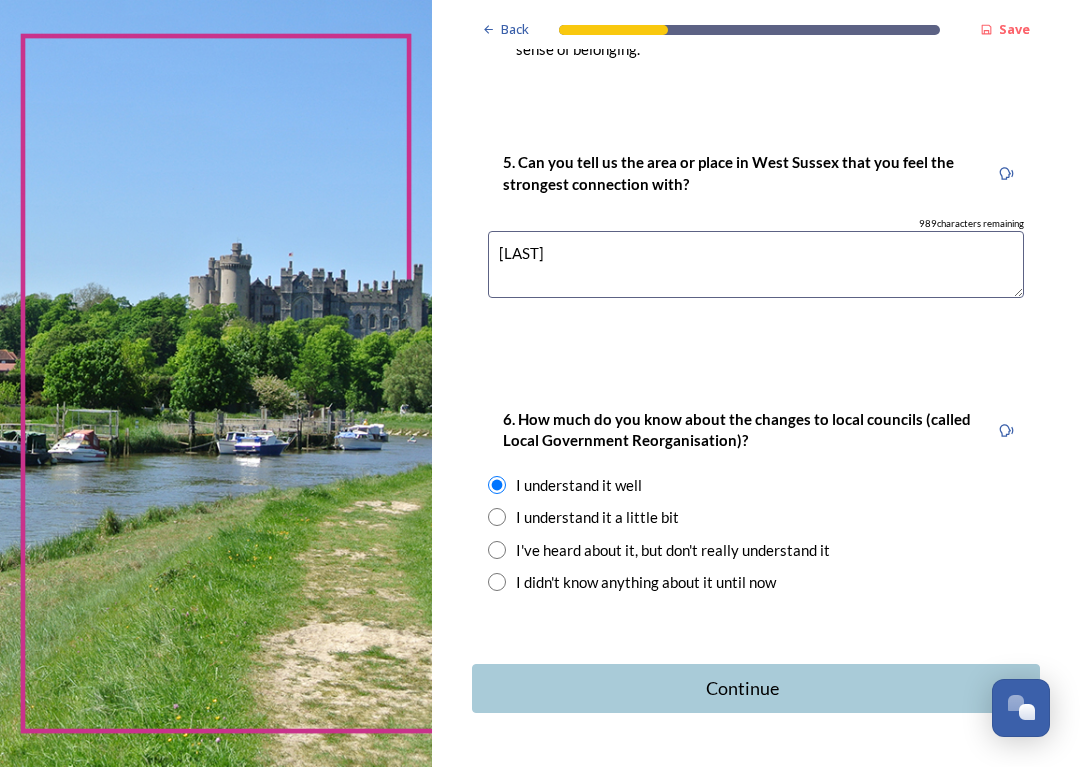 click on "Continue" at bounding box center [742, 688] 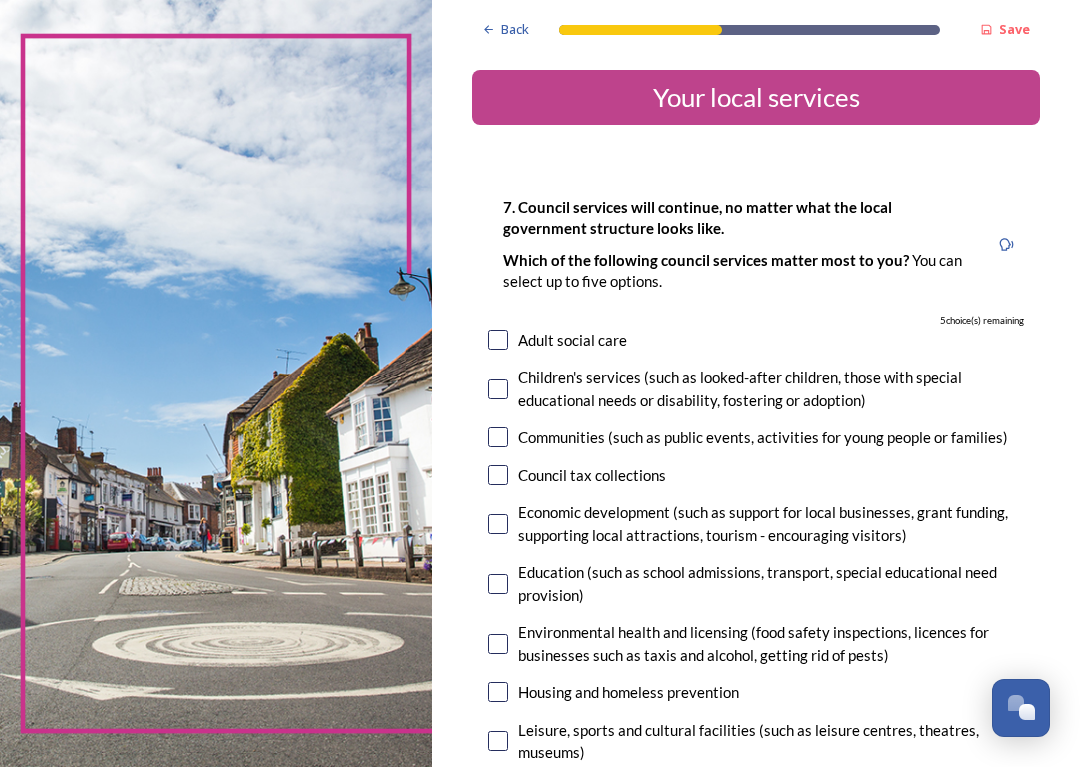 click at bounding box center (498, 340) 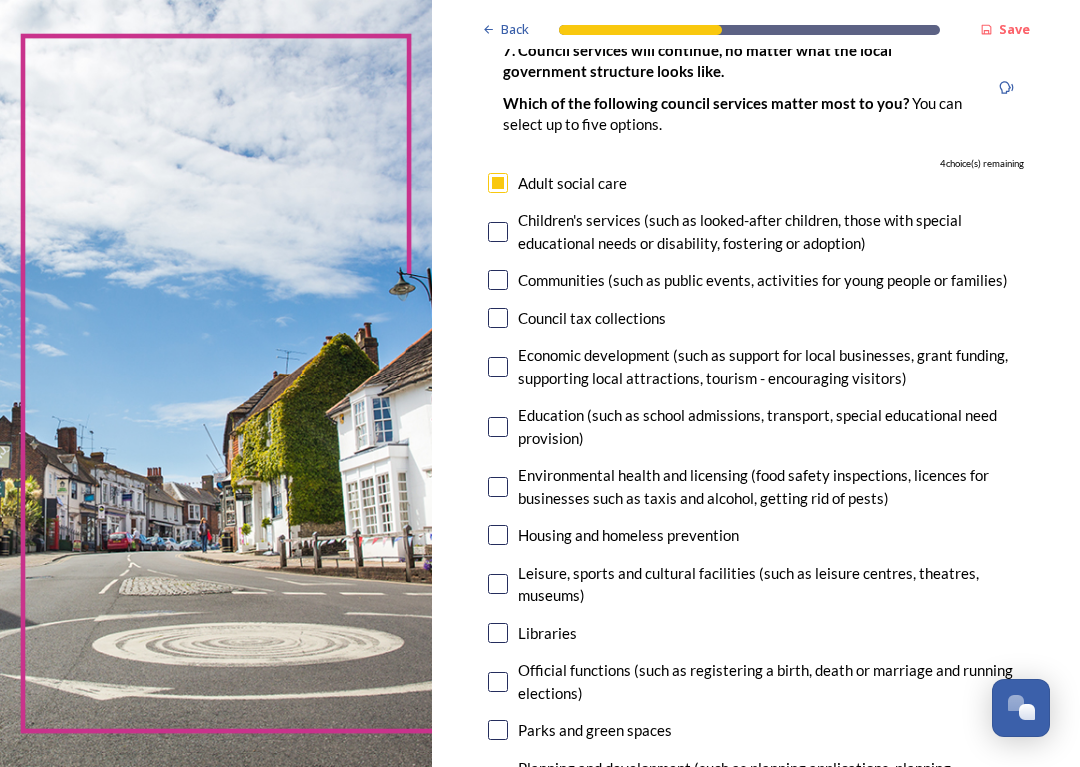 scroll, scrollTop: 157, scrollLeft: 0, axis: vertical 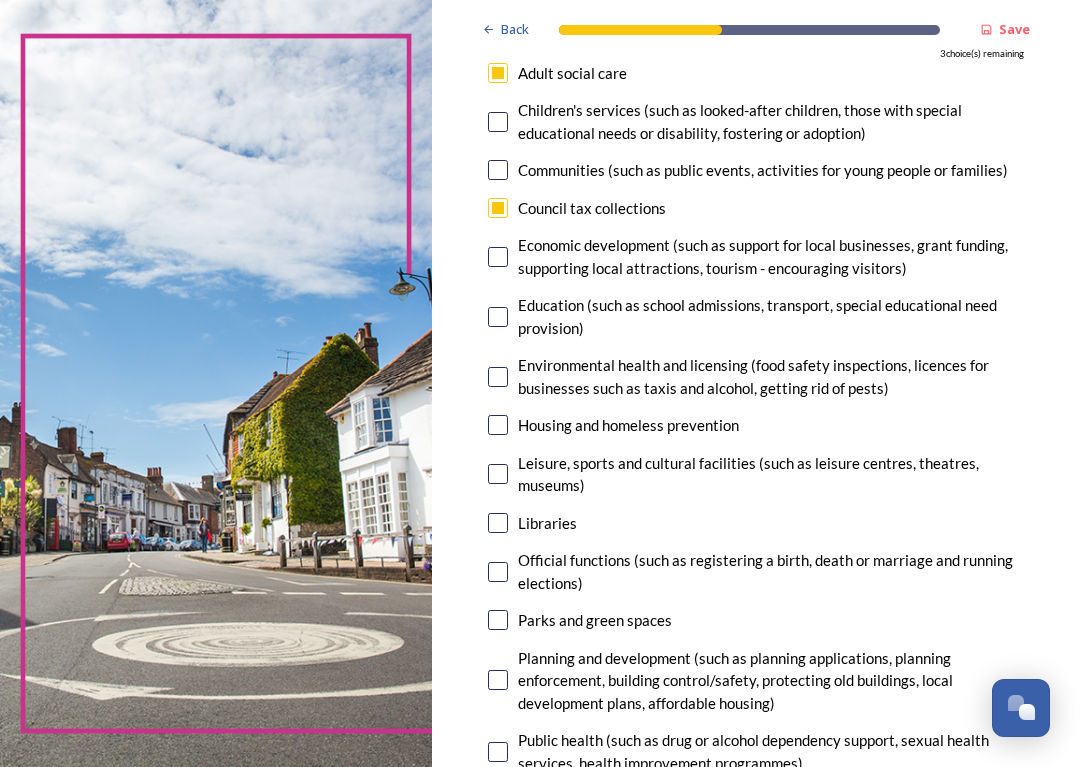 click at bounding box center [498, 425] 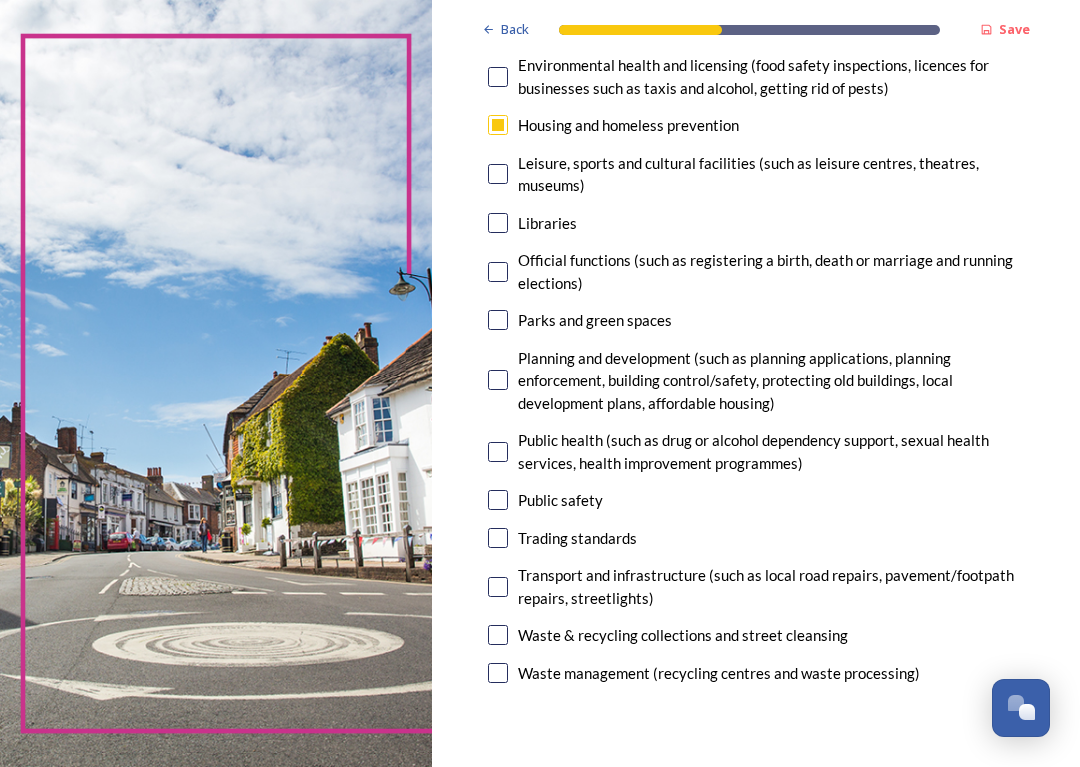 scroll, scrollTop: 567, scrollLeft: 0, axis: vertical 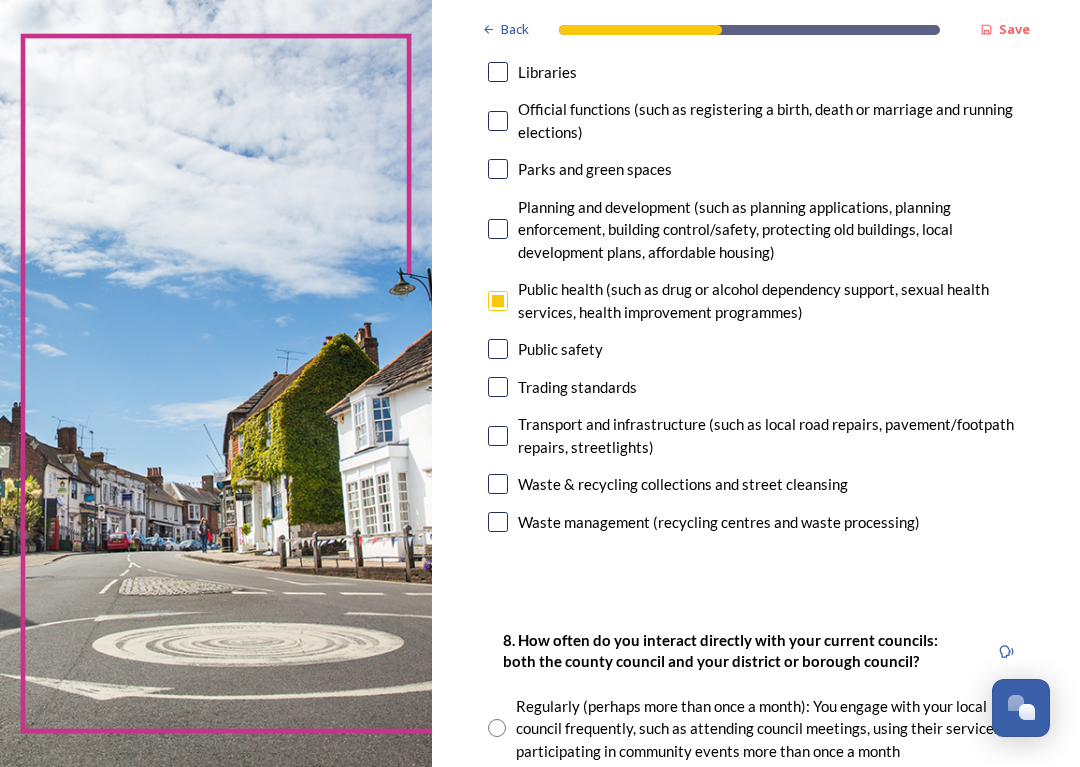 click at bounding box center (498, 484) 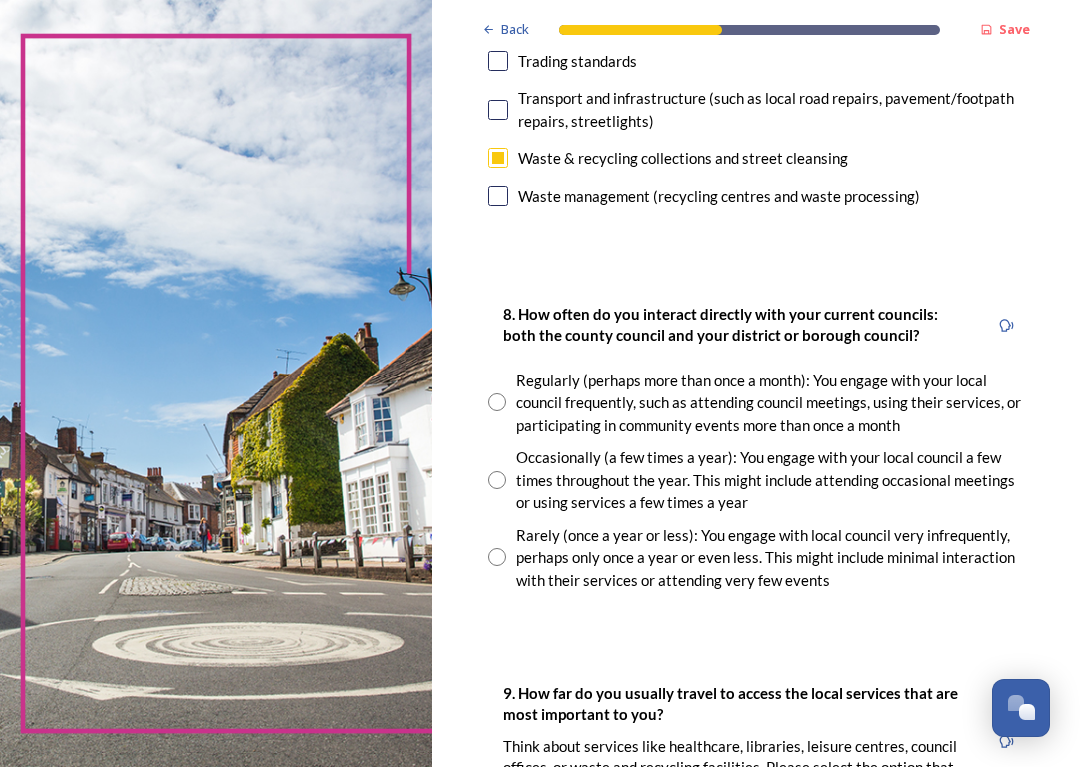 scroll, scrollTop: 1050, scrollLeft: 0, axis: vertical 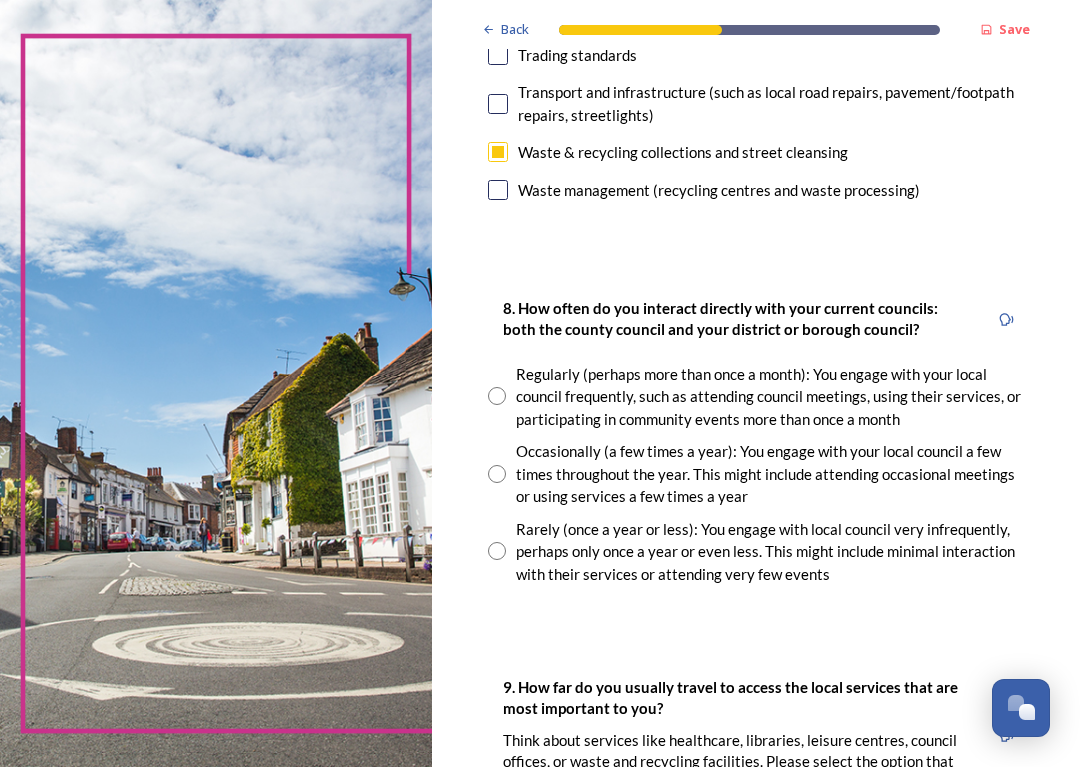 click at bounding box center [497, 474] 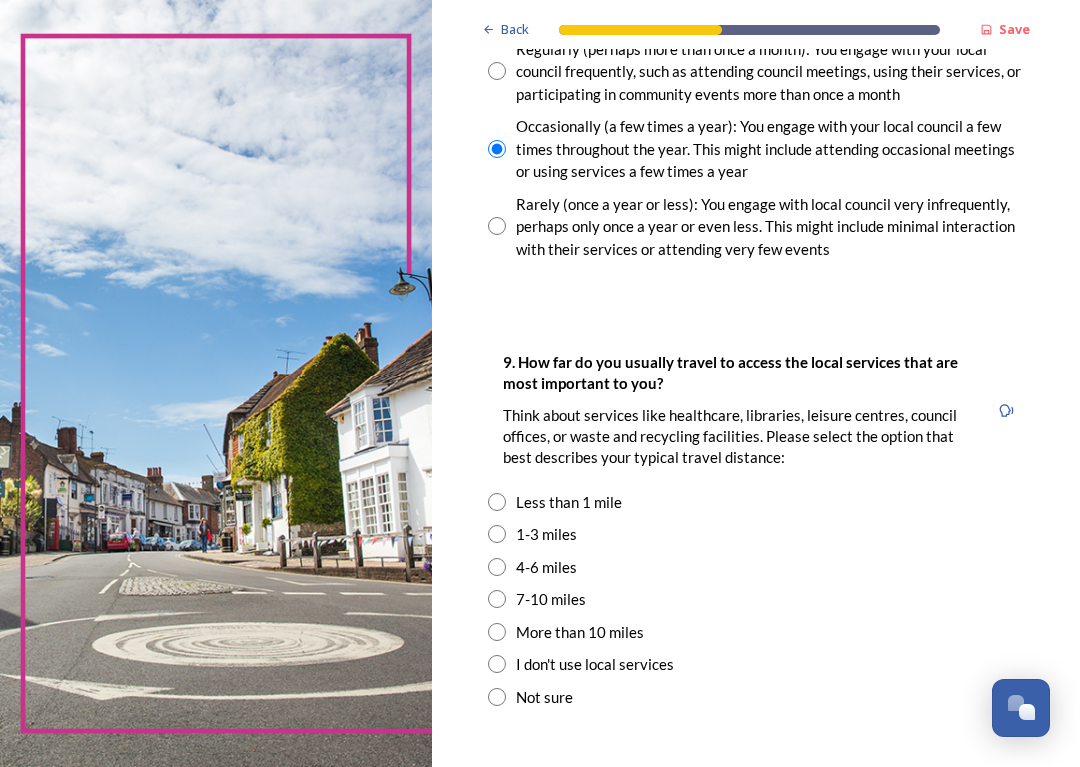 scroll, scrollTop: 1377, scrollLeft: 0, axis: vertical 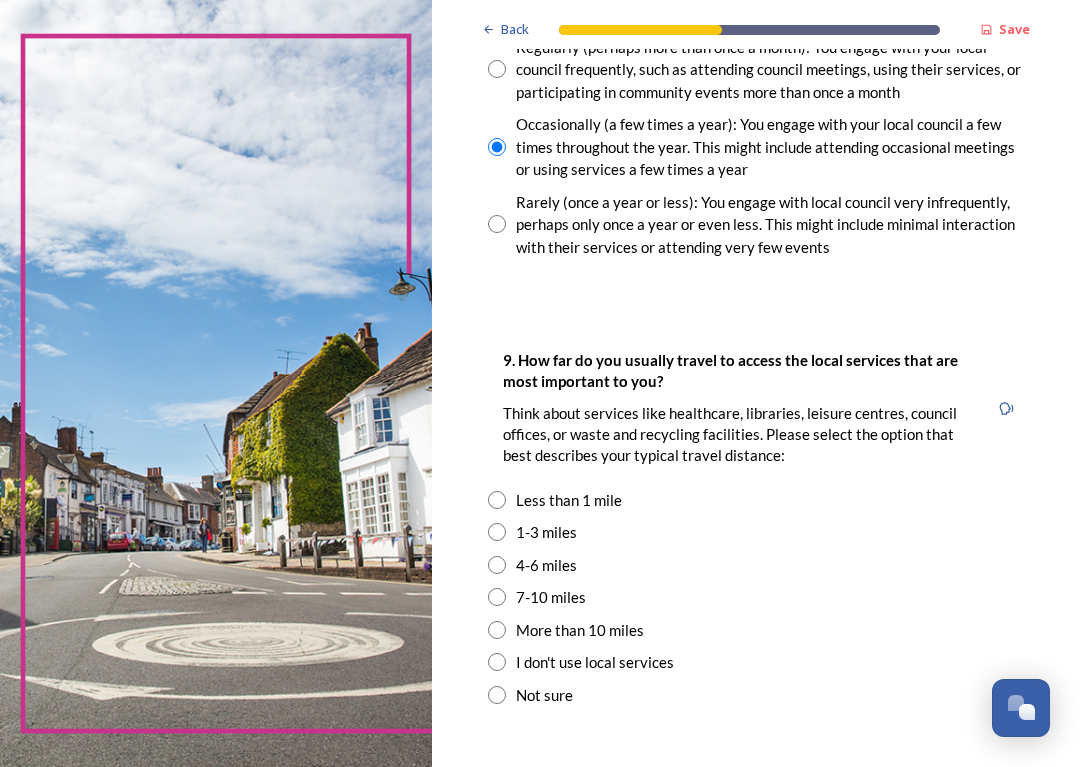 click at bounding box center [497, 565] 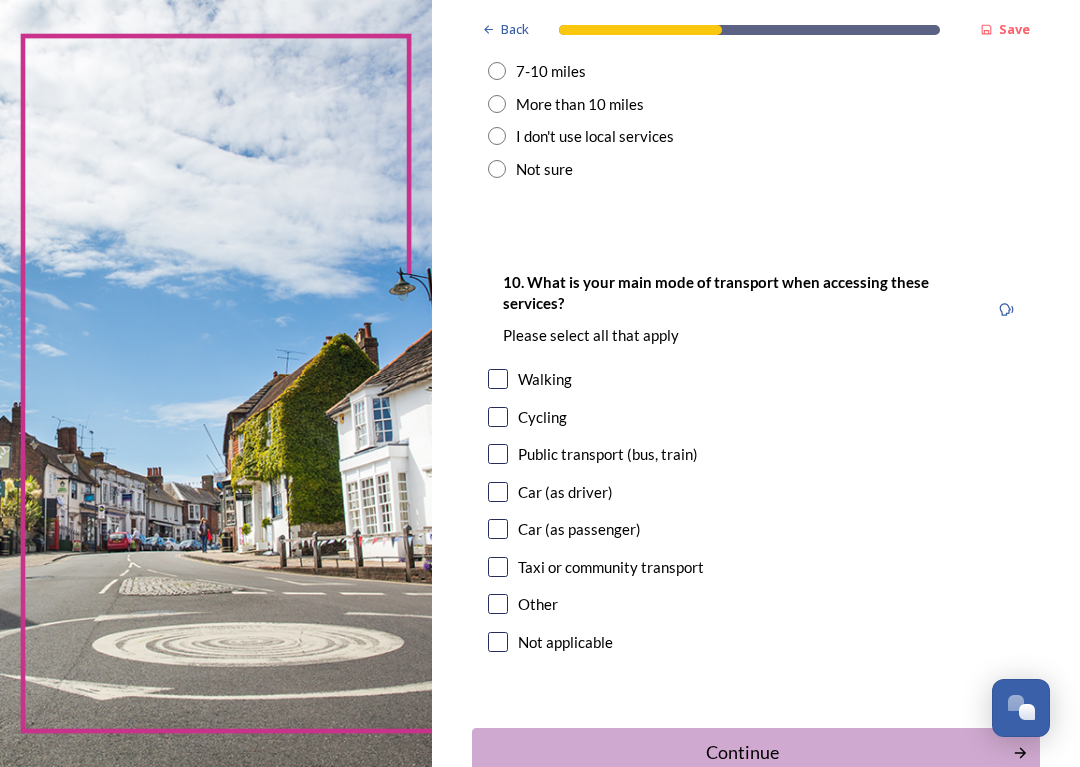 scroll, scrollTop: 1903, scrollLeft: 0, axis: vertical 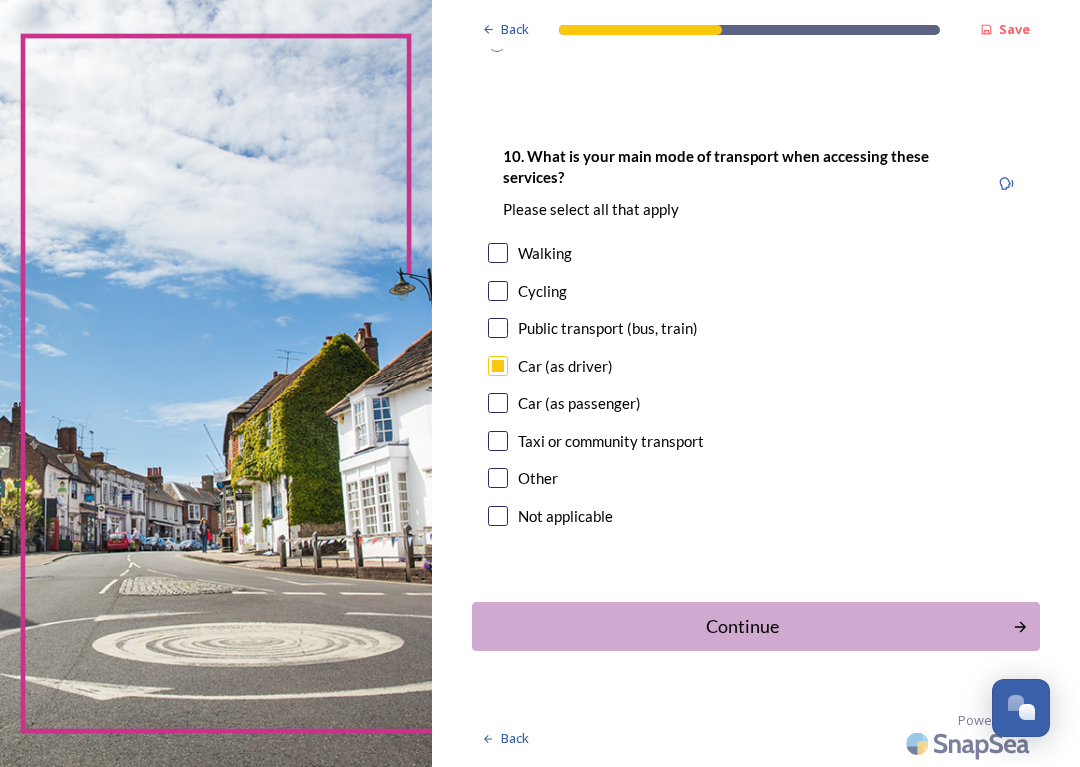 click on "Continue" at bounding box center [742, 626] 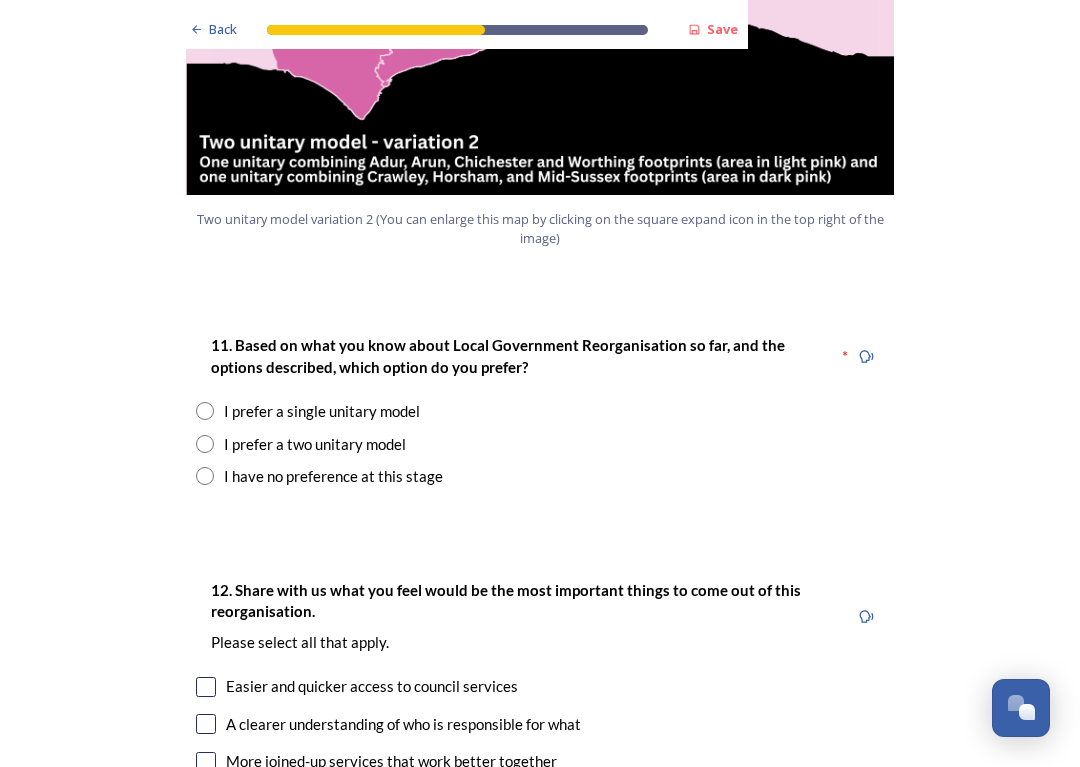 scroll, scrollTop: 2405, scrollLeft: 0, axis: vertical 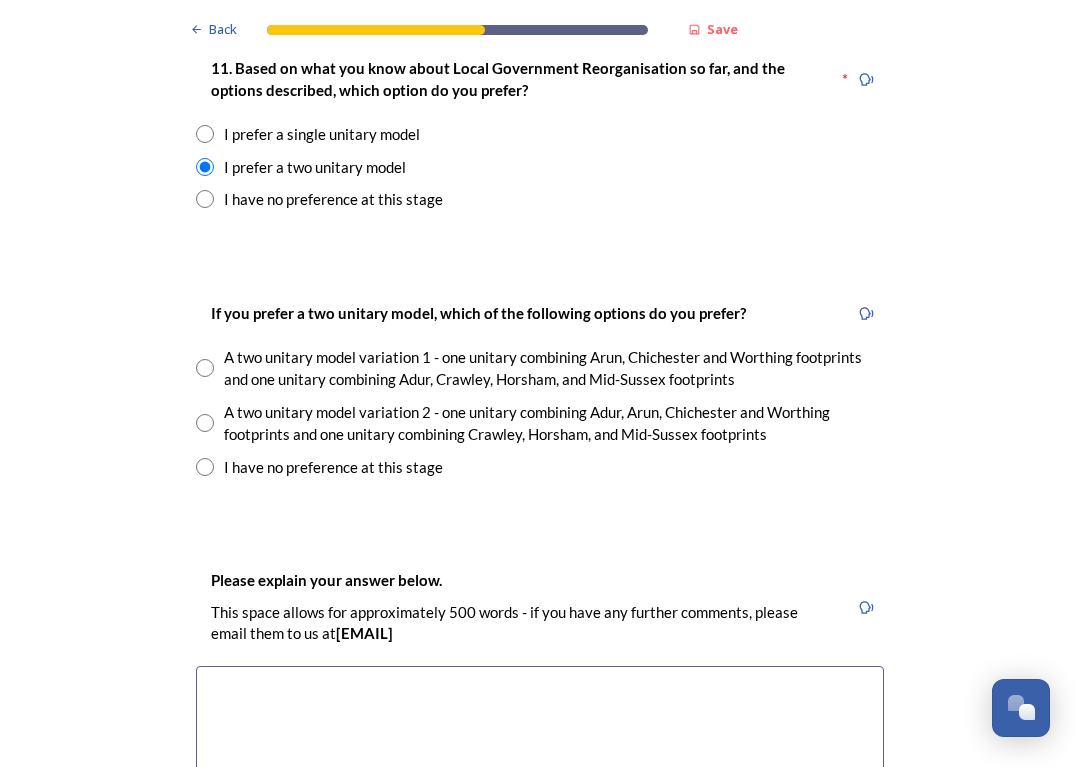 click at bounding box center (205, 423) 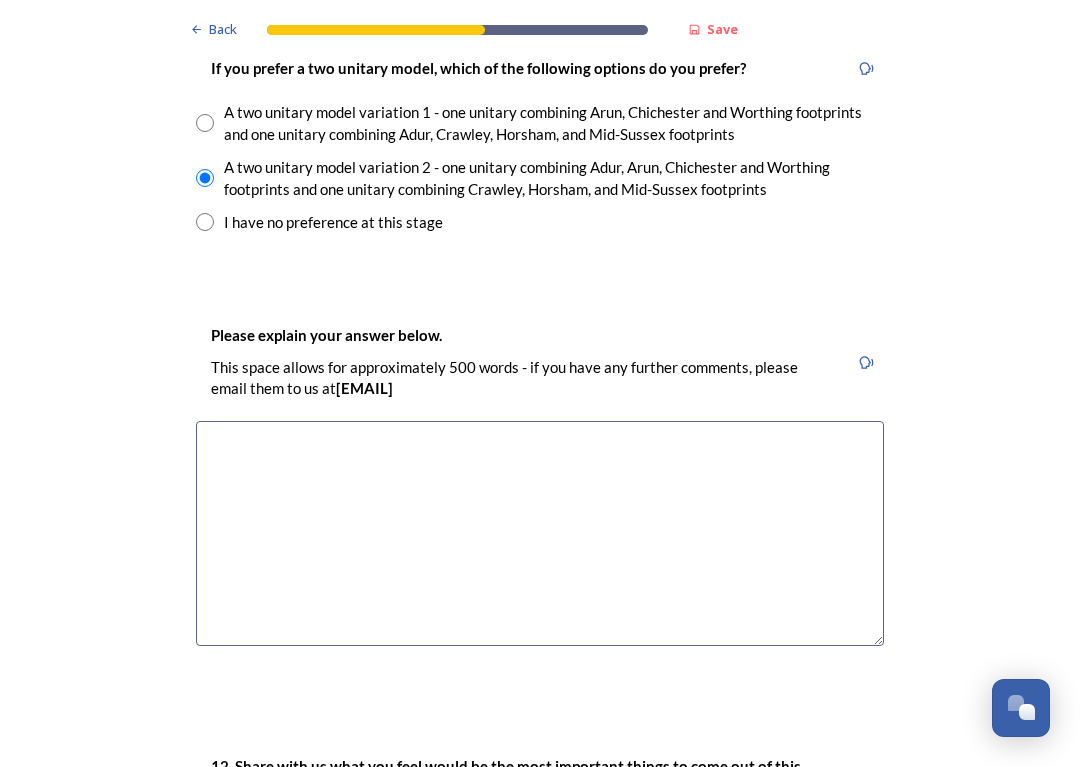 scroll, scrollTop: 2927, scrollLeft: 0, axis: vertical 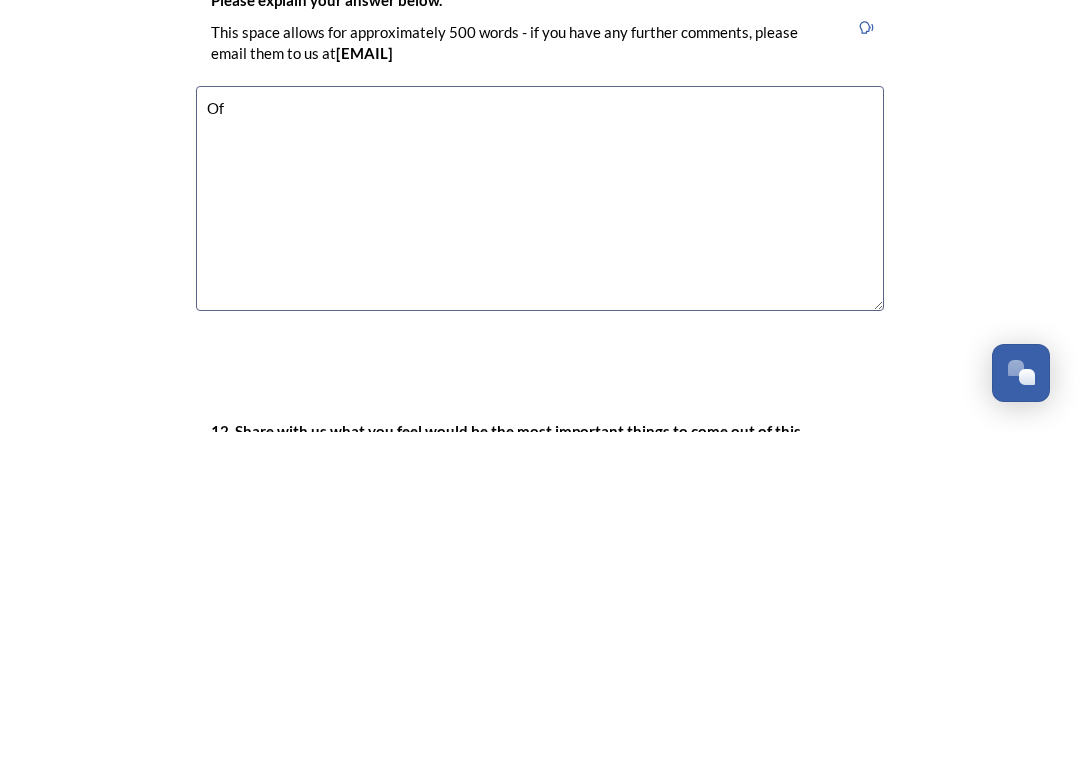 type on "O" 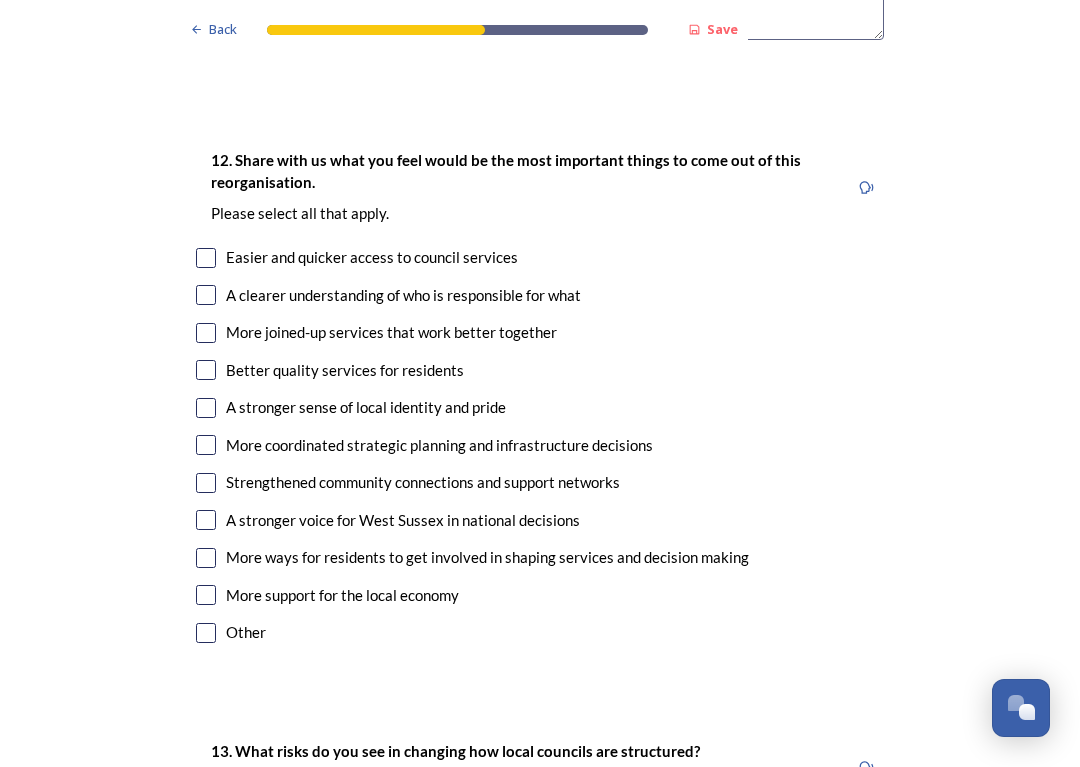 scroll, scrollTop: 3533, scrollLeft: 0, axis: vertical 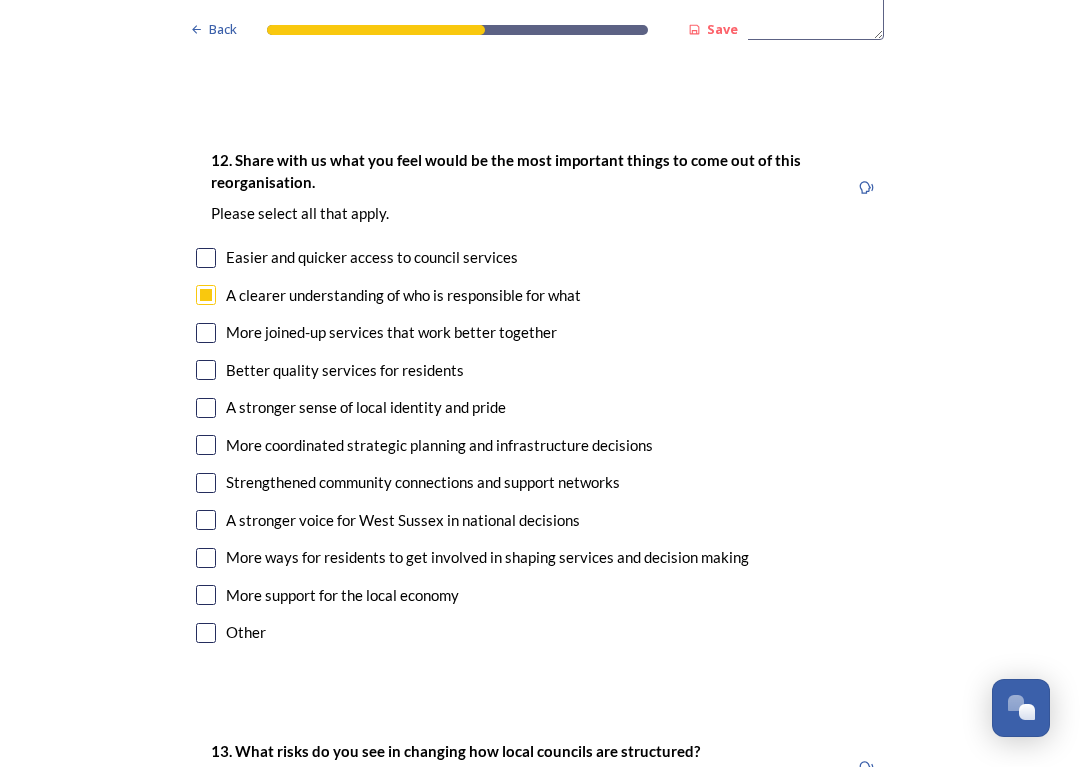 click at bounding box center (206, 333) 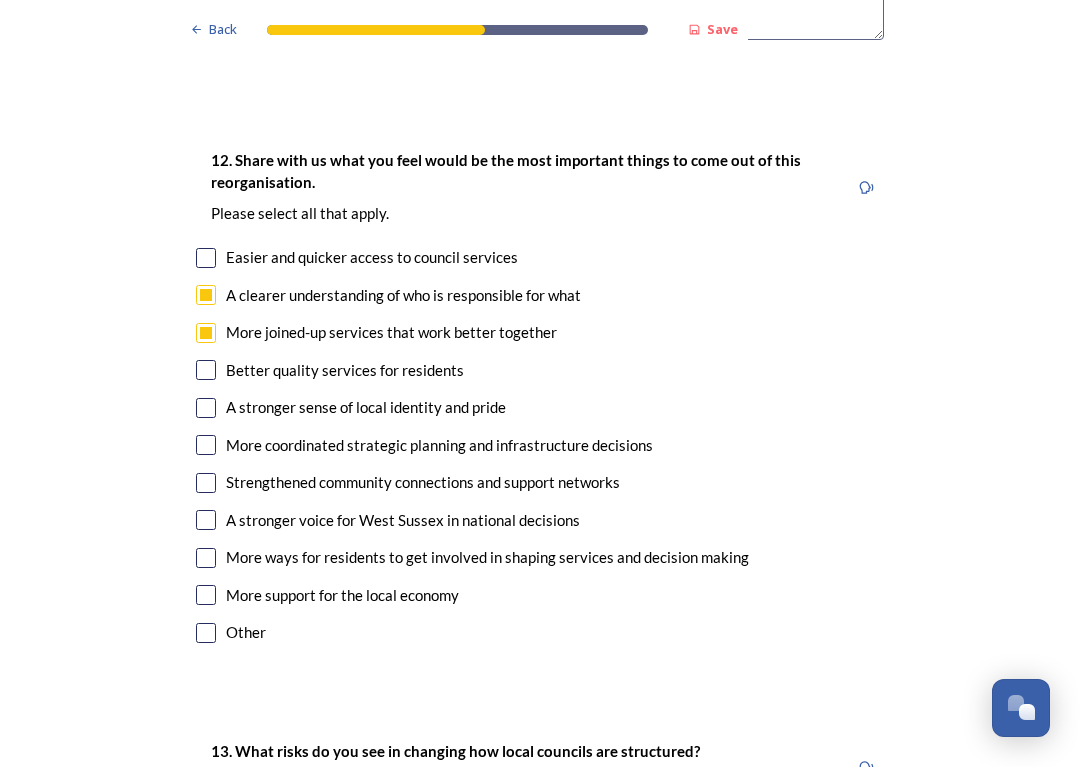 click at bounding box center (206, 370) 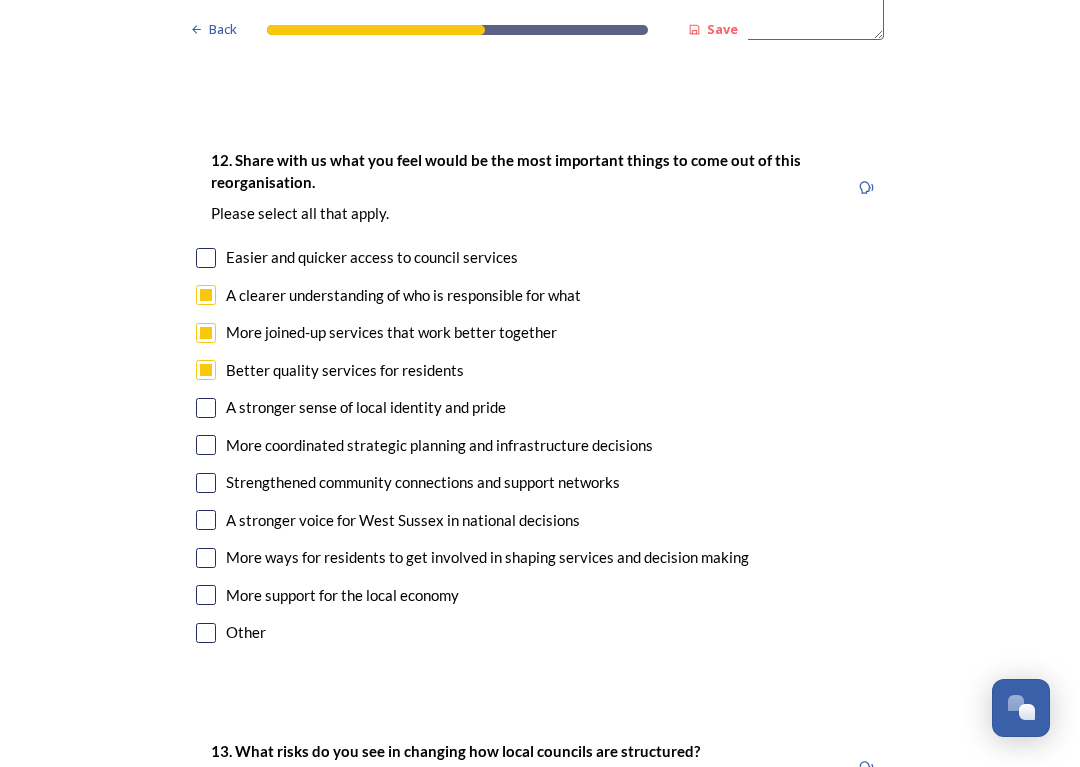 click at bounding box center (206, 520) 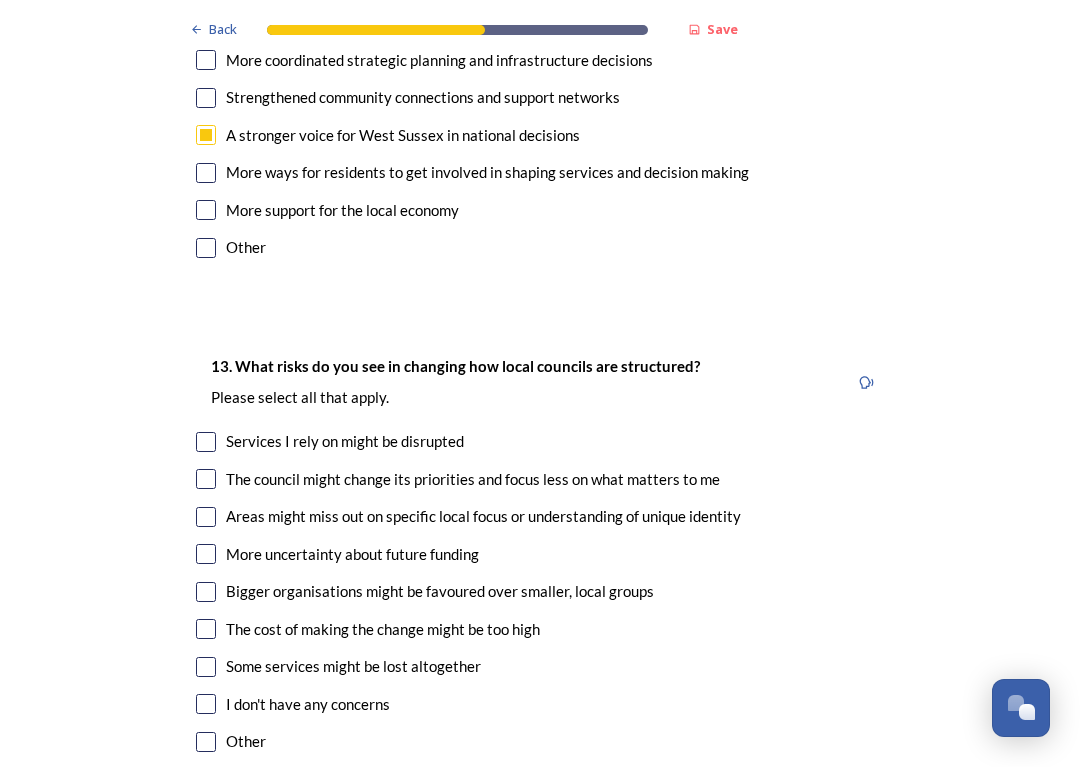 scroll, scrollTop: 3918, scrollLeft: 0, axis: vertical 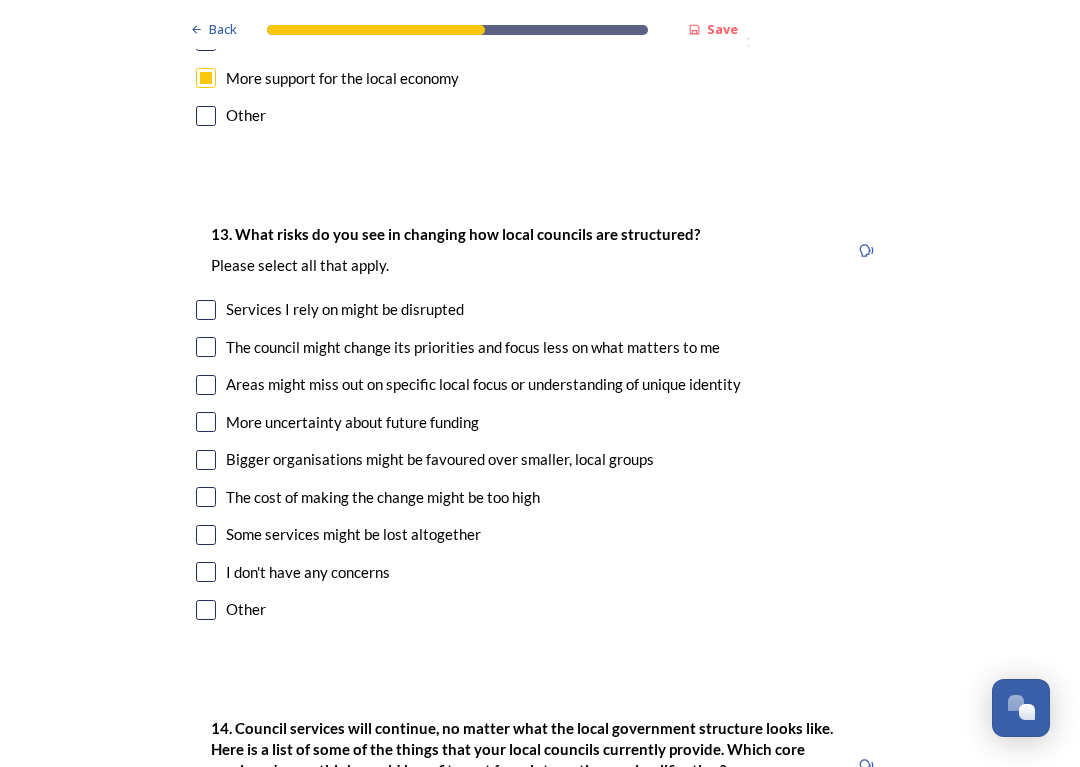 click at bounding box center (206, 347) 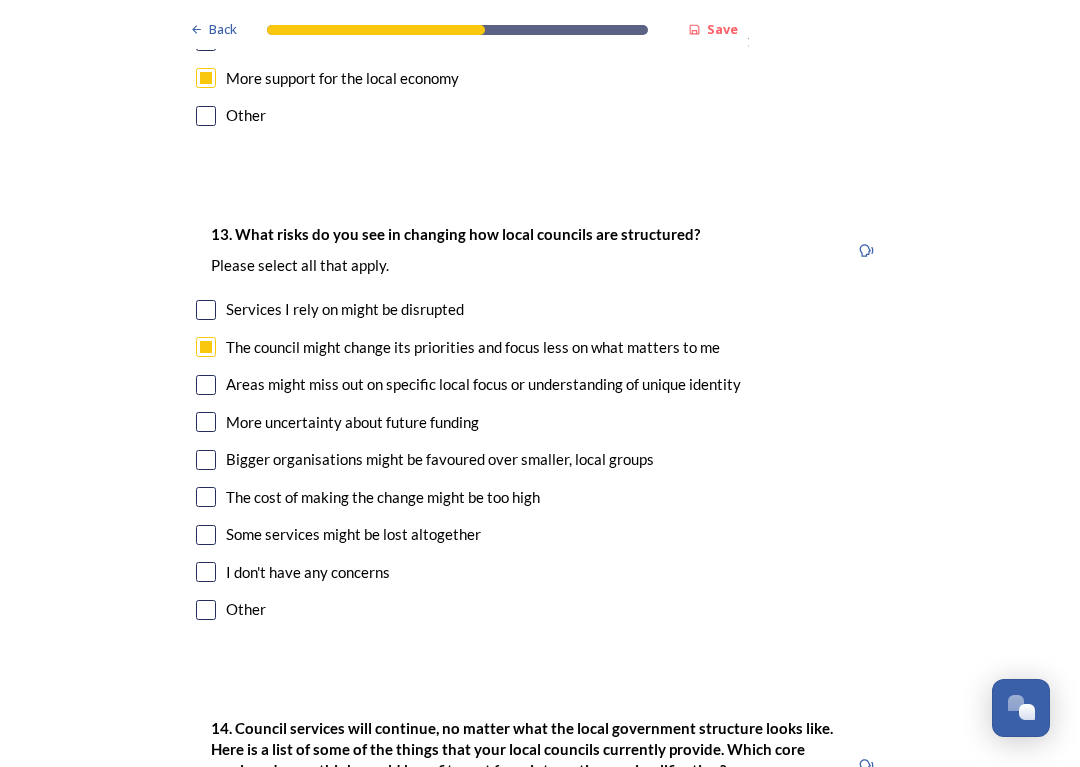 click at bounding box center [206, 385] 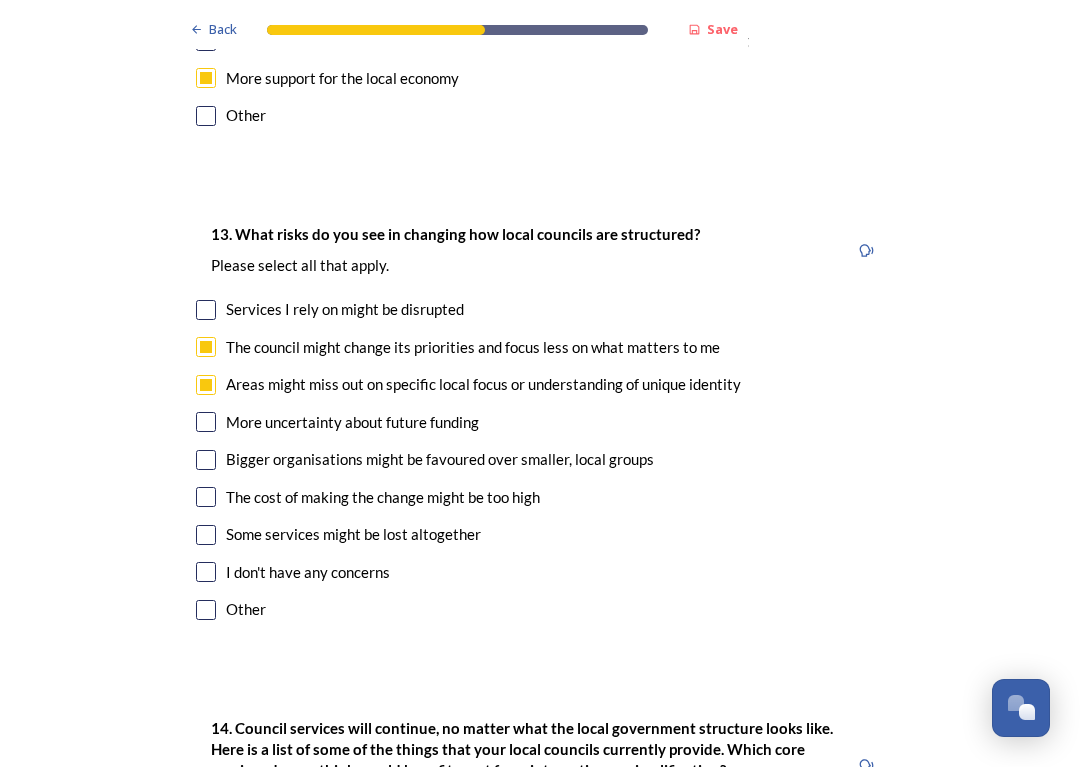 click at bounding box center (206, 460) 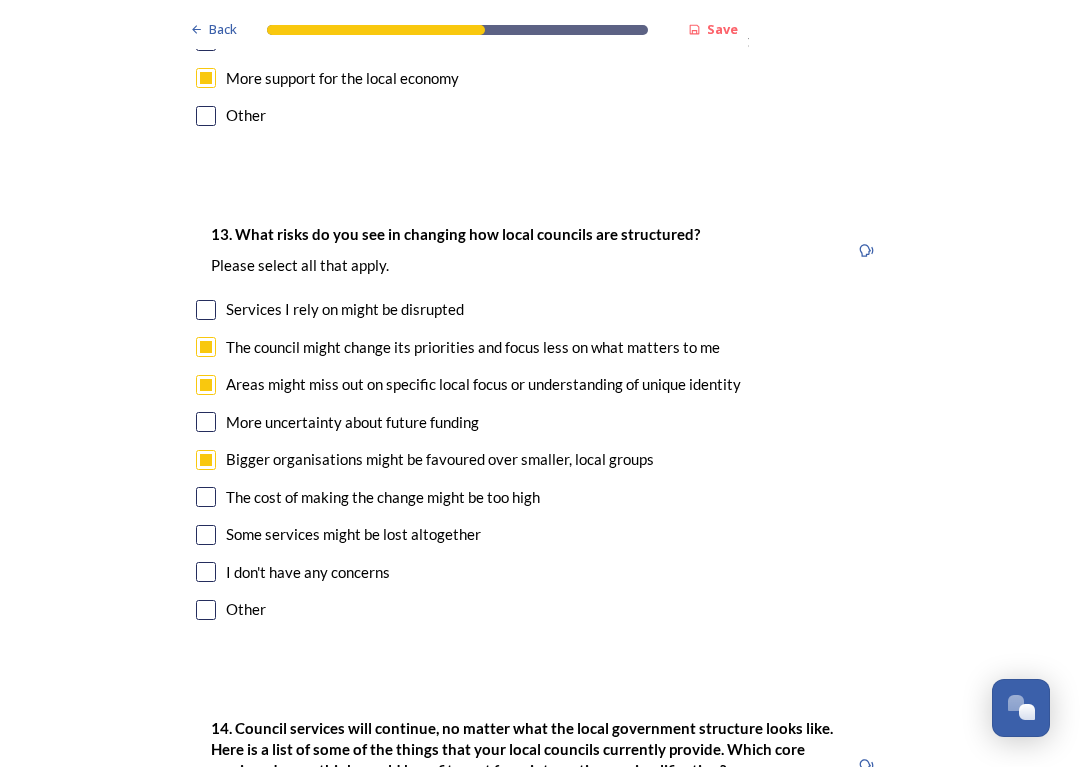 click at bounding box center [206, 497] 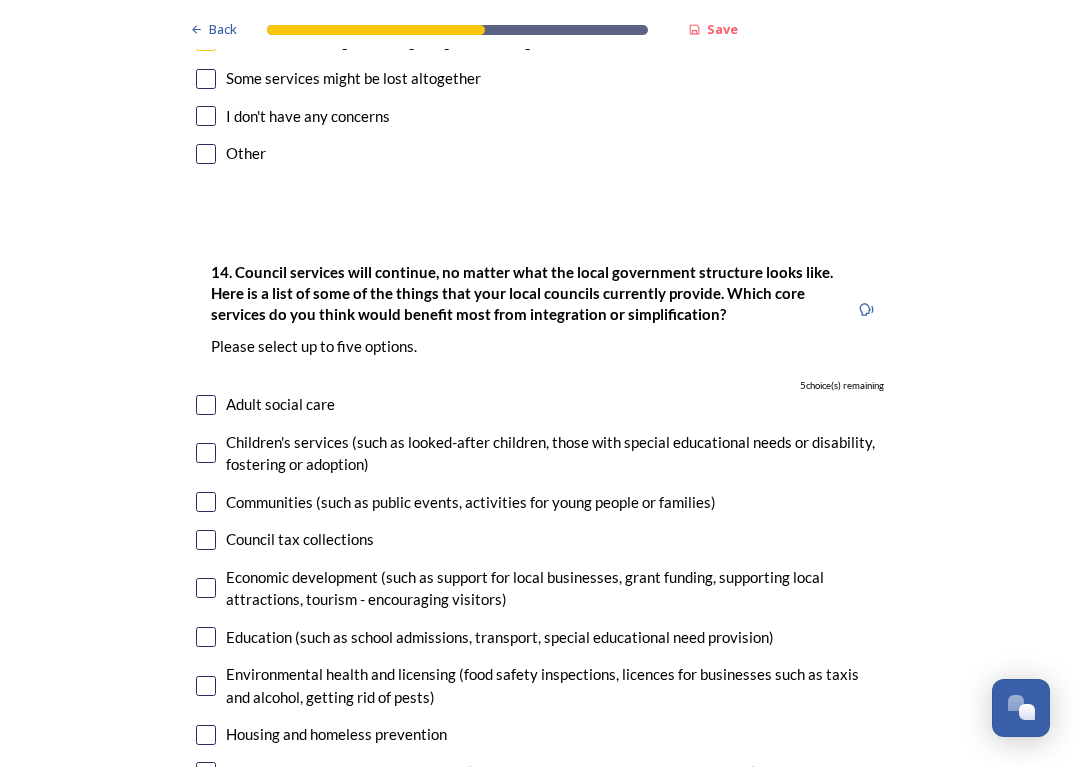 scroll, scrollTop: 4506, scrollLeft: 0, axis: vertical 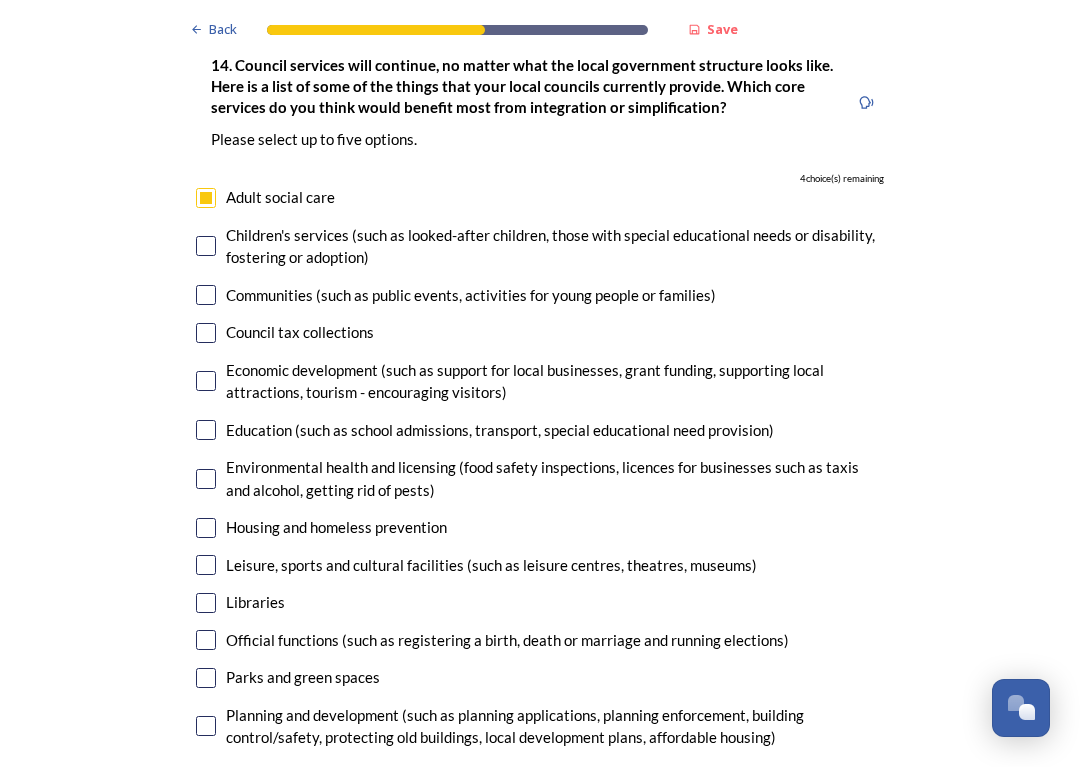 click at bounding box center (206, 333) 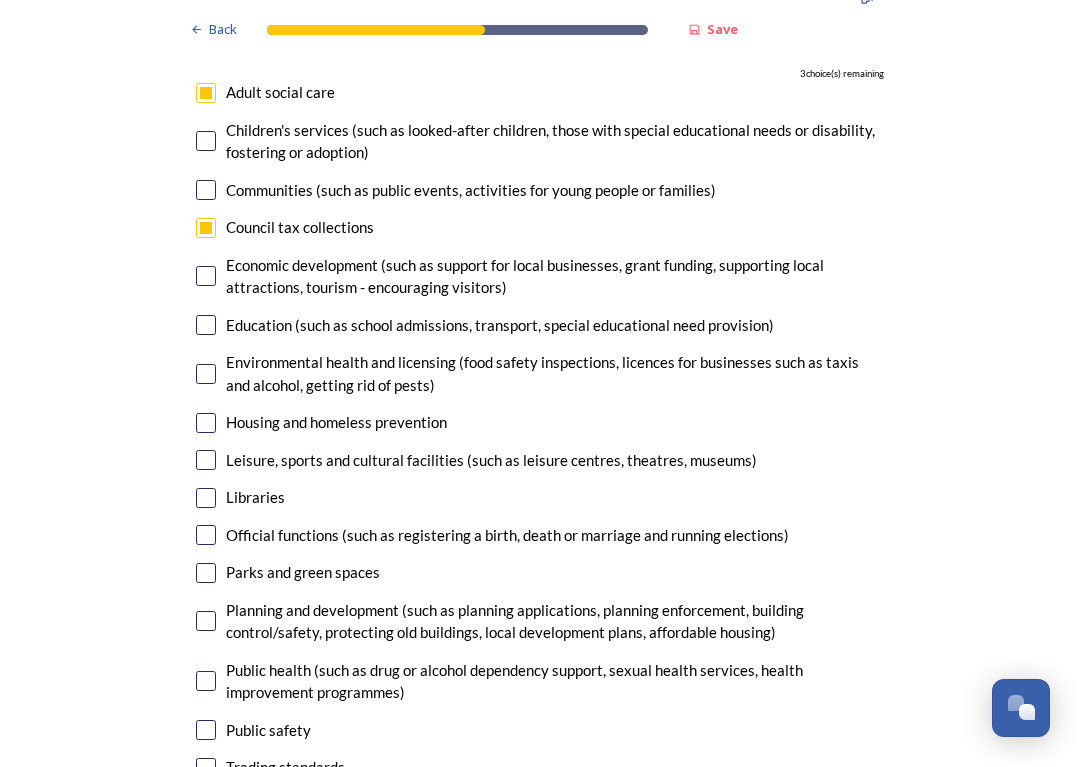 scroll, scrollTop: 4818, scrollLeft: 0, axis: vertical 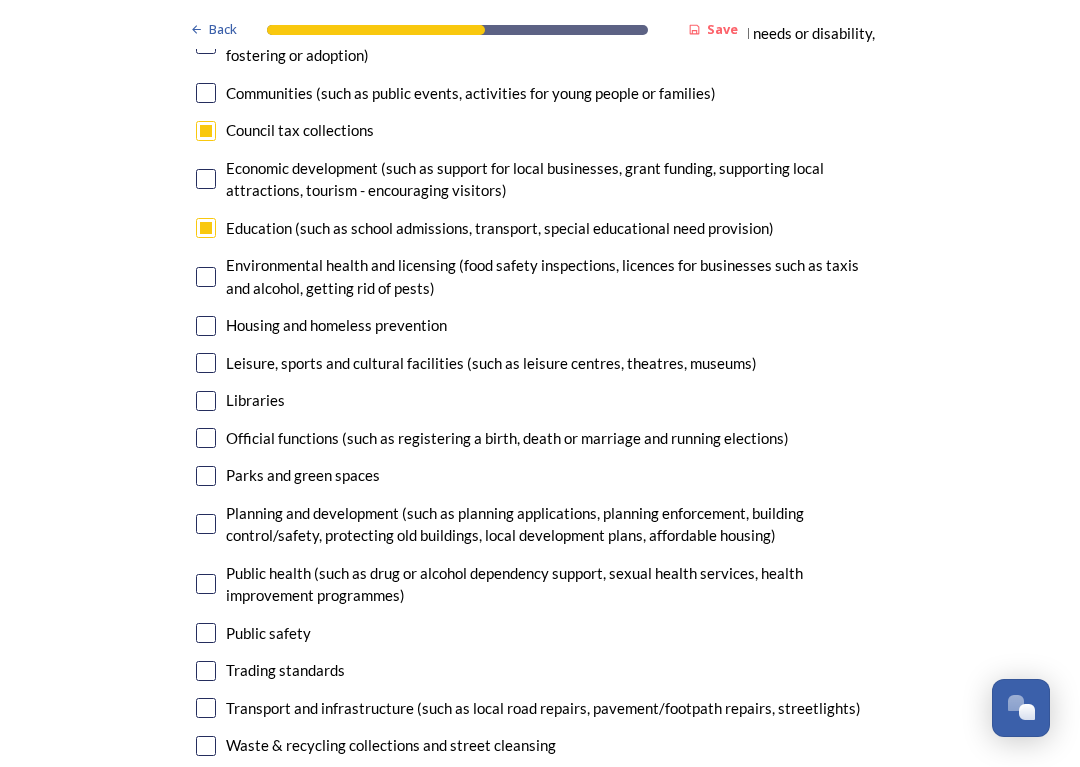 click at bounding box center (206, 326) 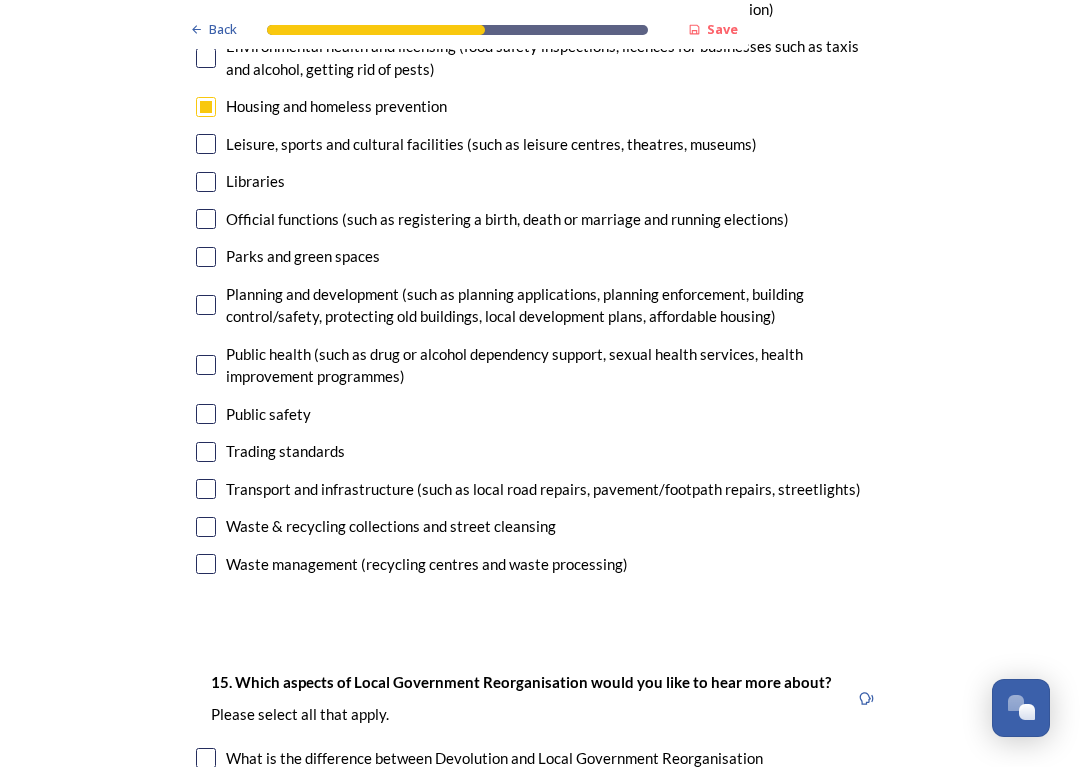 scroll, scrollTop: 5134, scrollLeft: 0, axis: vertical 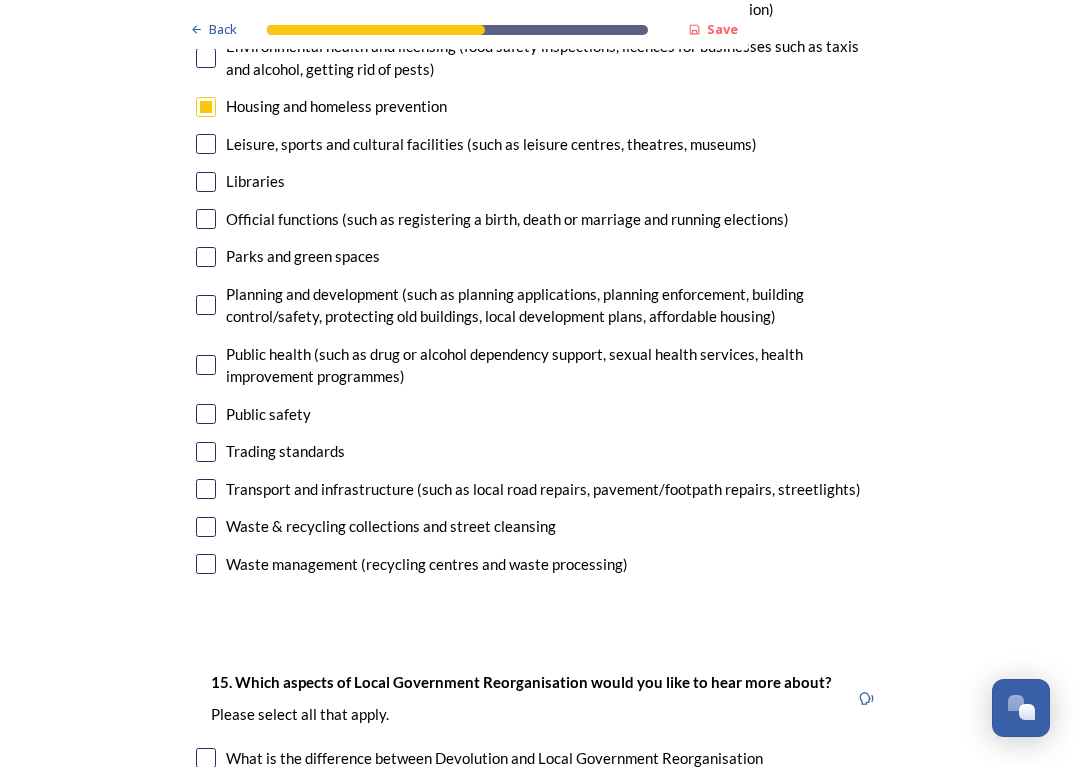 click at bounding box center (206, 489) 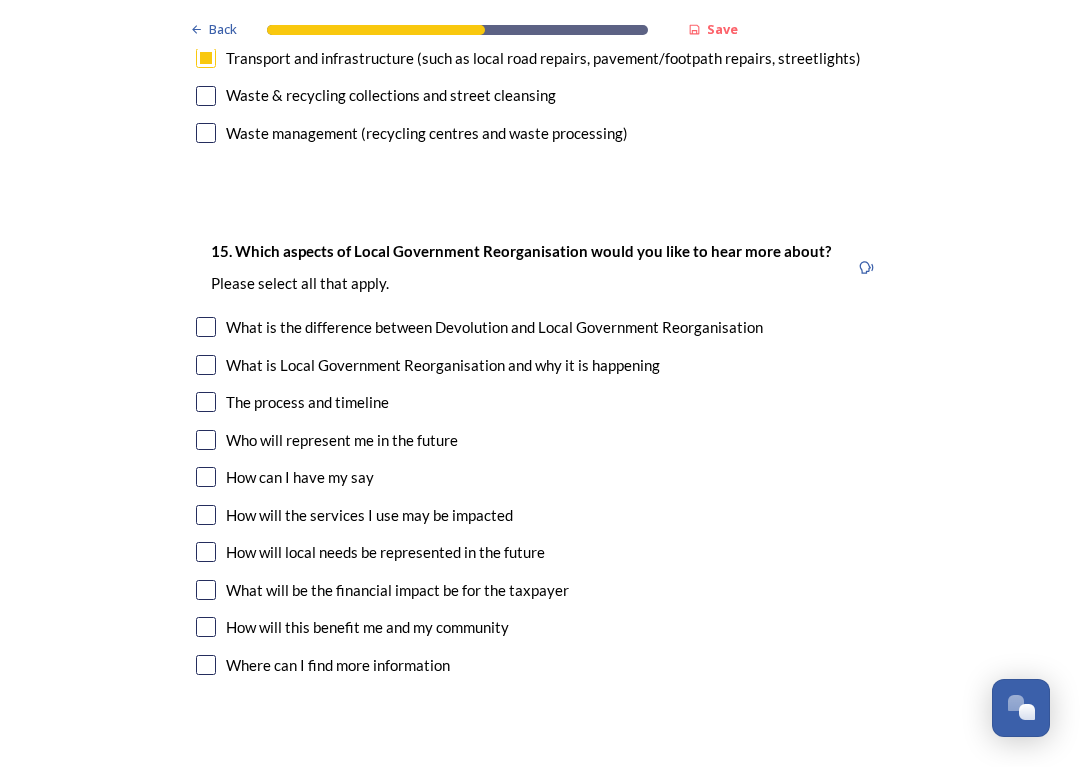 scroll, scrollTop: 5566, scrollLeft: 0, axis: vertical 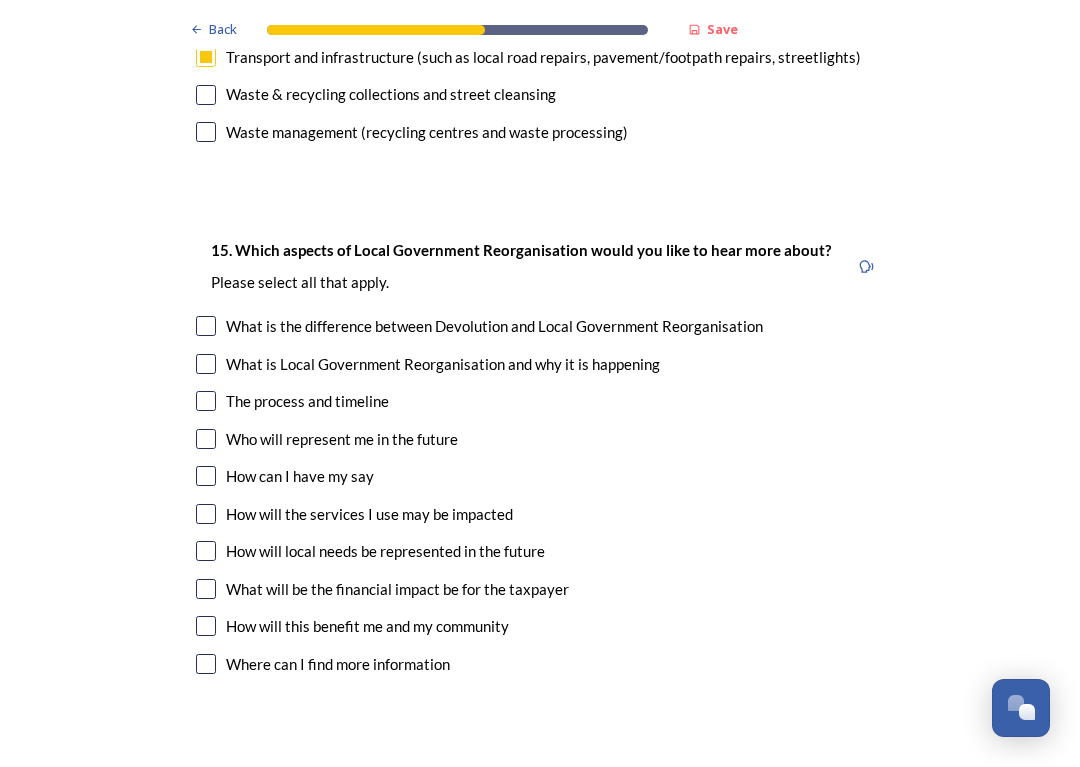 click at bounding box center [206, 326] 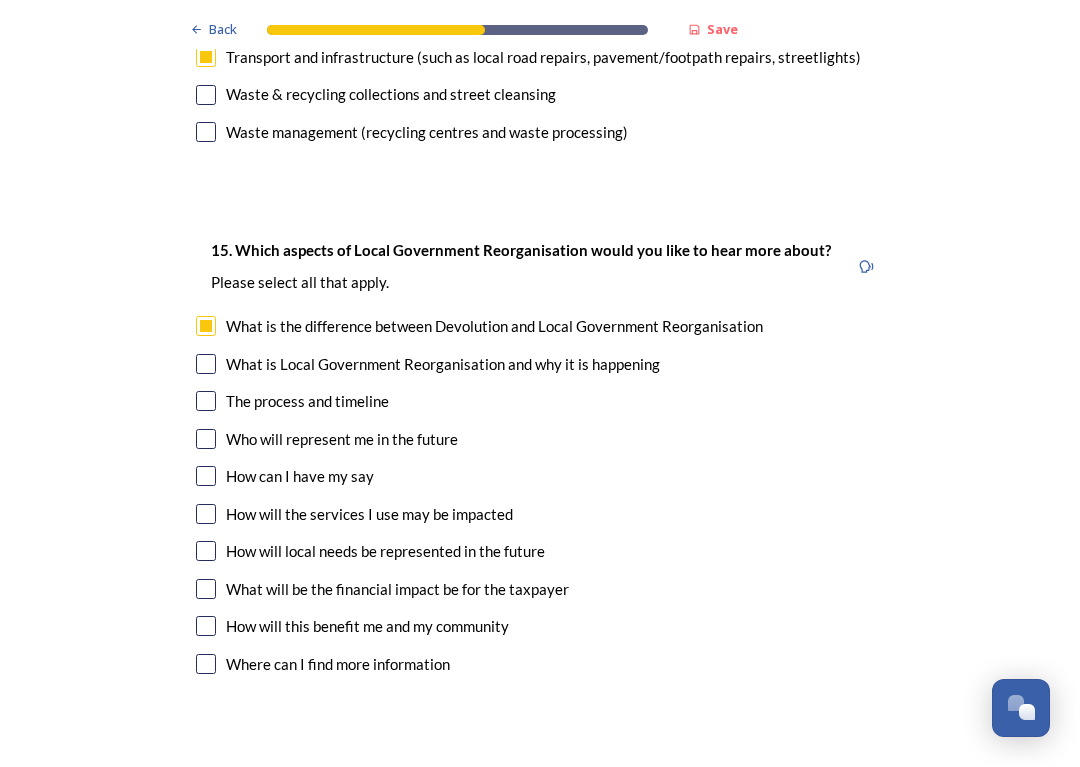 click at bounding box center [206, 364] 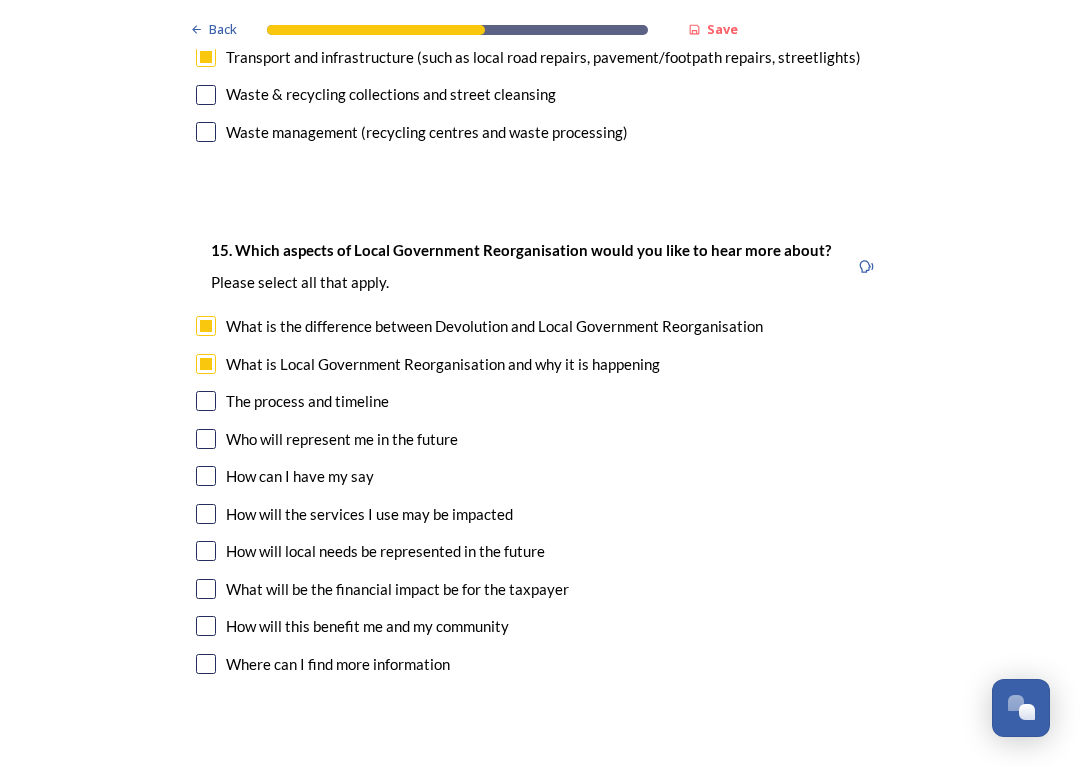 click at bounding box center (206, 551) 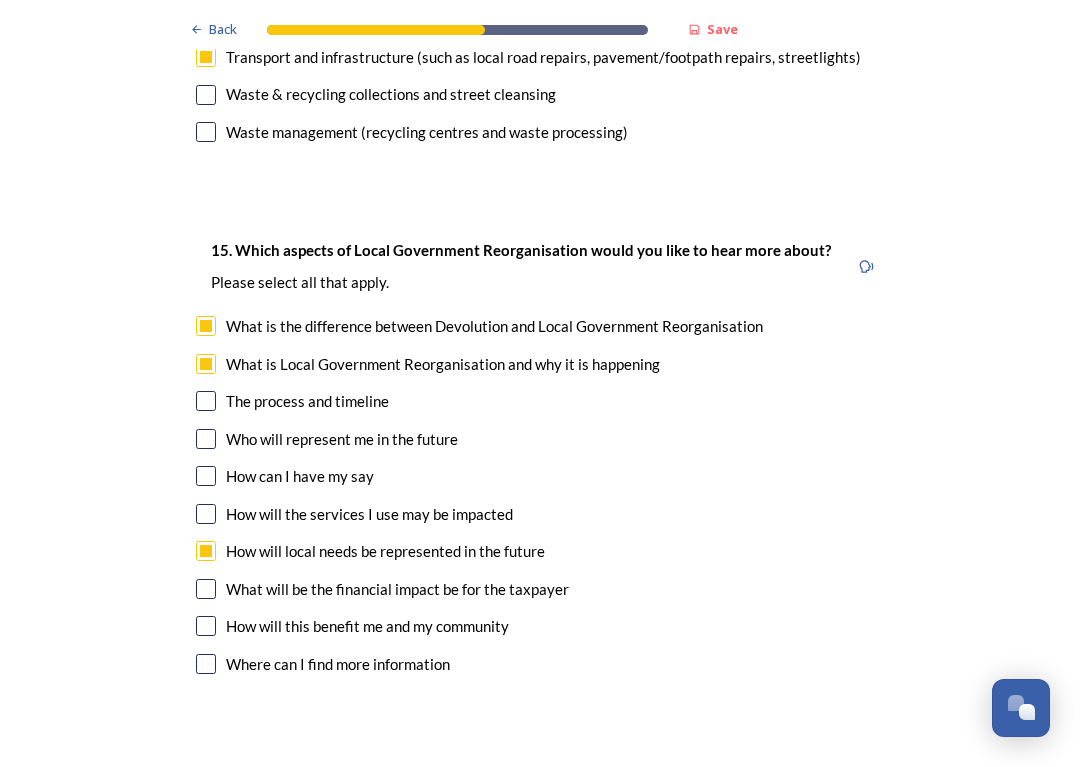 click at bounding box center (206, 589) 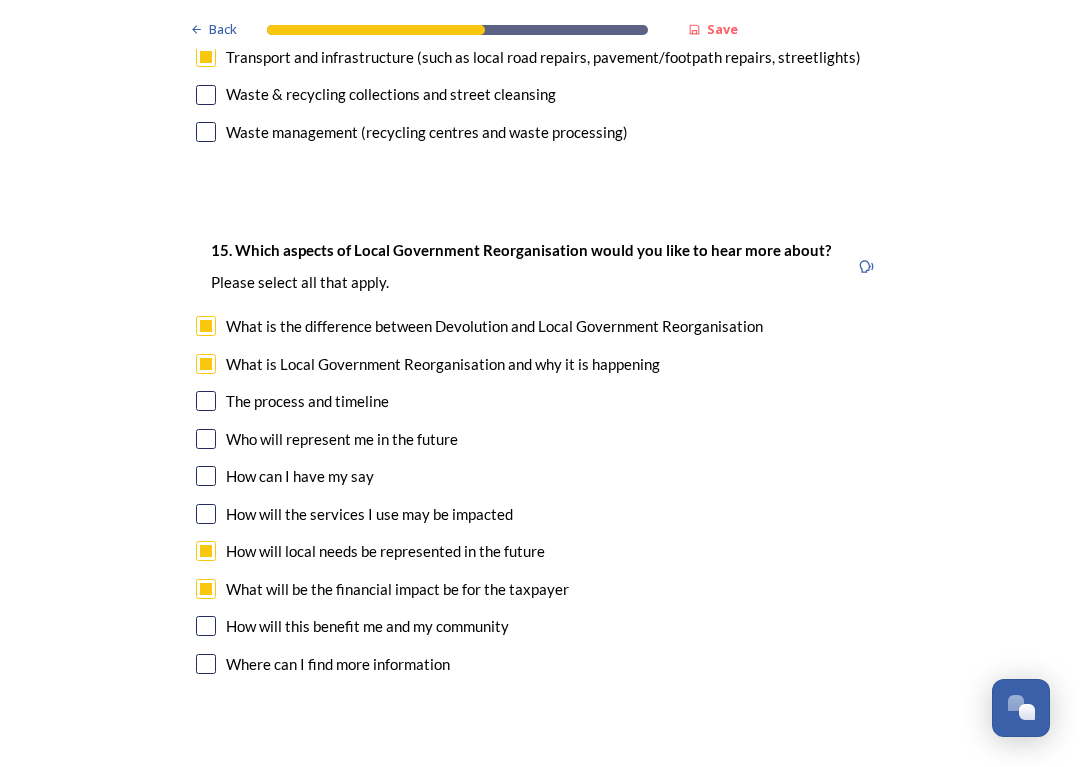 click on "How will this benefit me and my community" at bounding box center (540, 626) 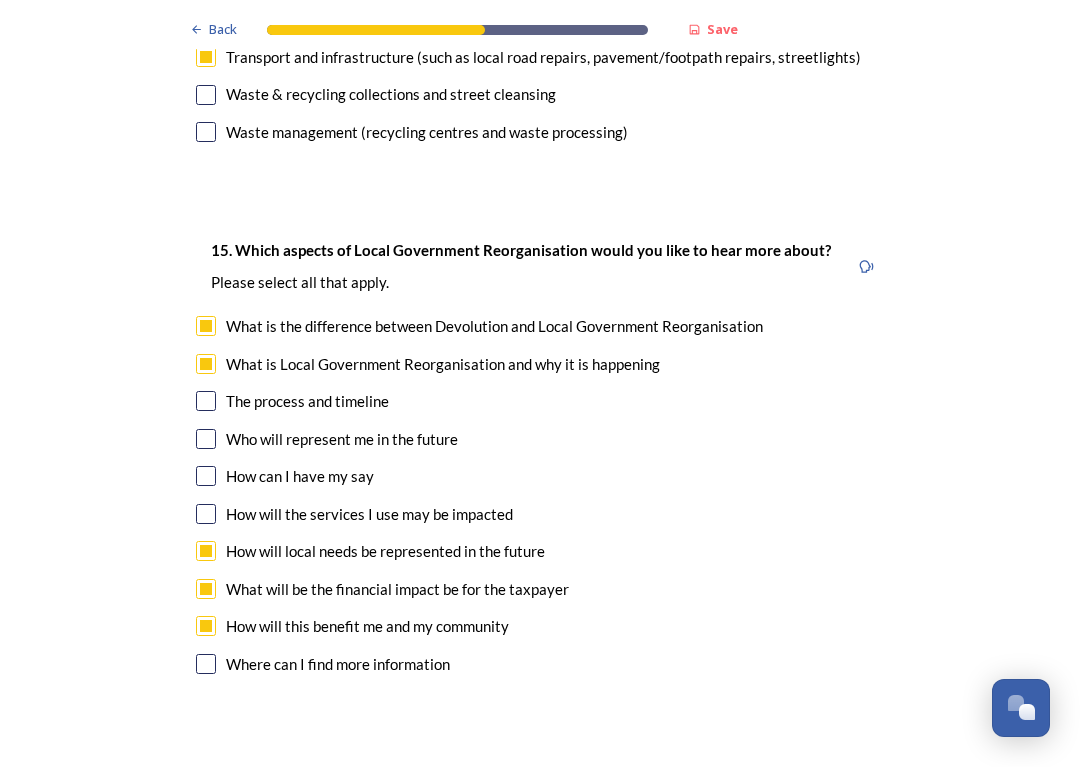 checkbox on "true" 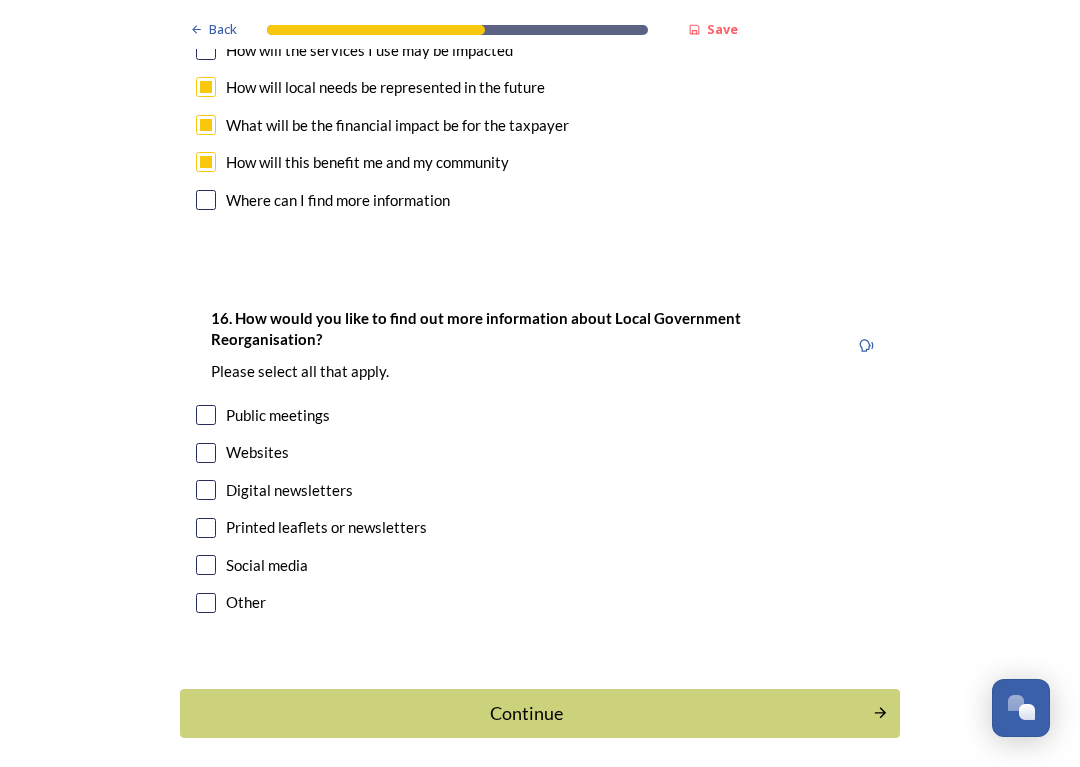 scroll, scrollTop: 6031, scrollLeft: 0, axis: vertical 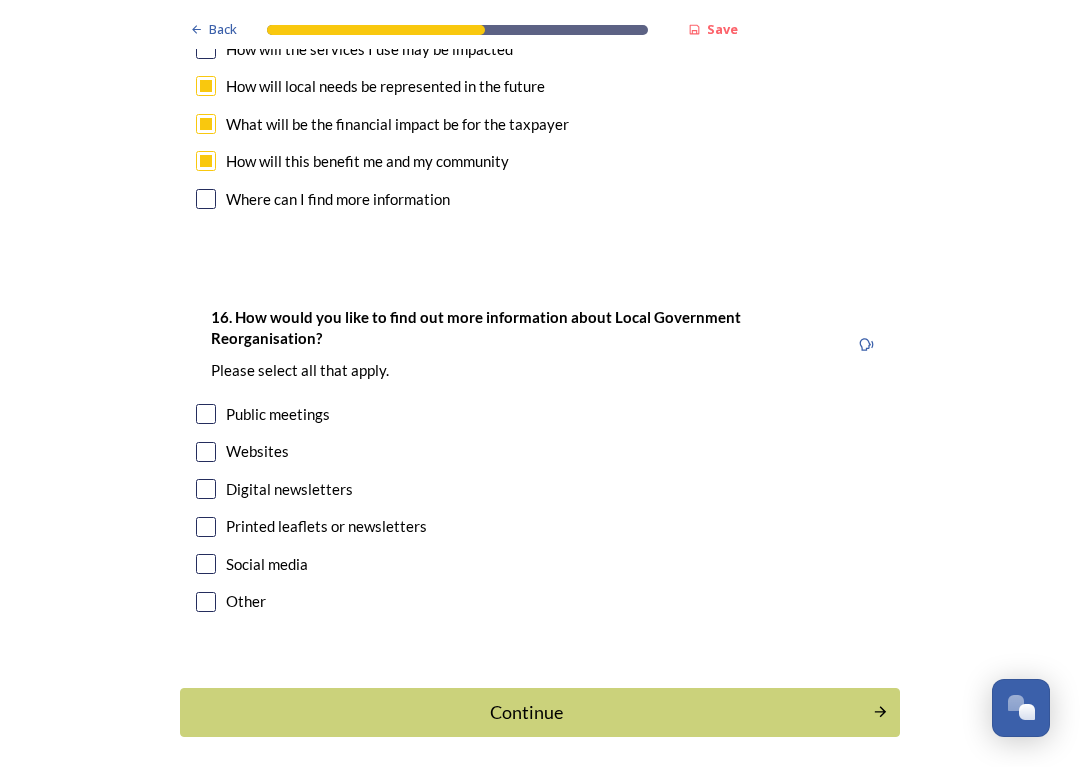 click at bounding box center [206, 414] 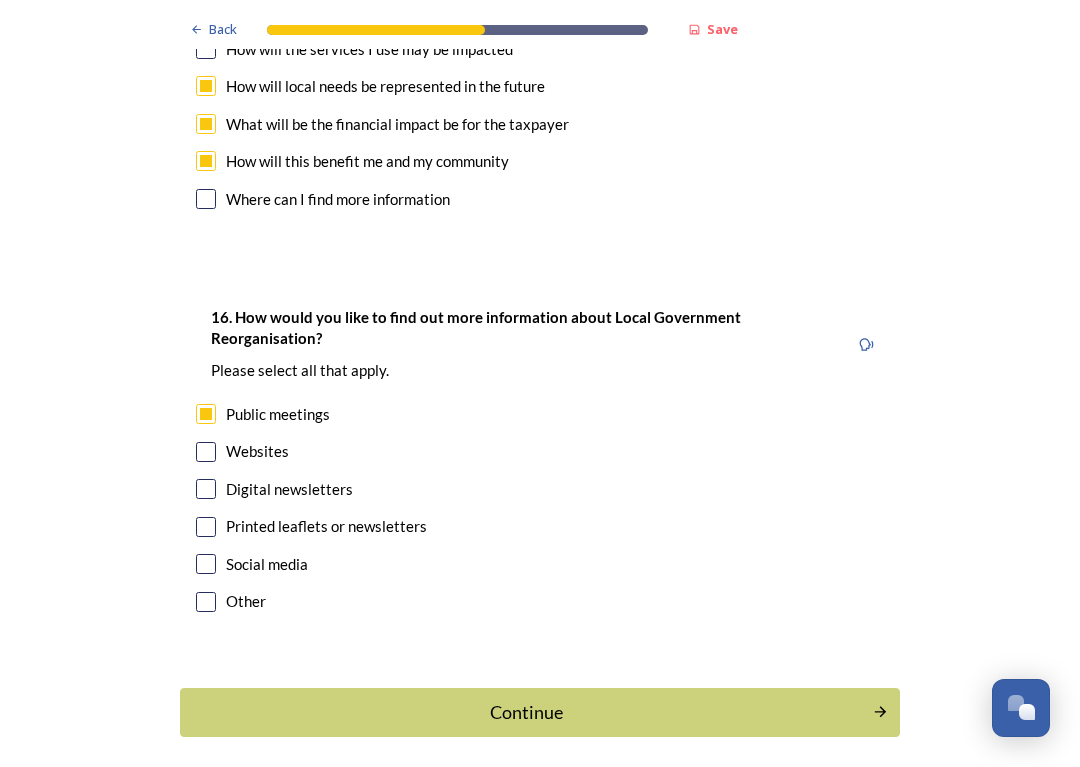 click at bounding box center [206, 527] 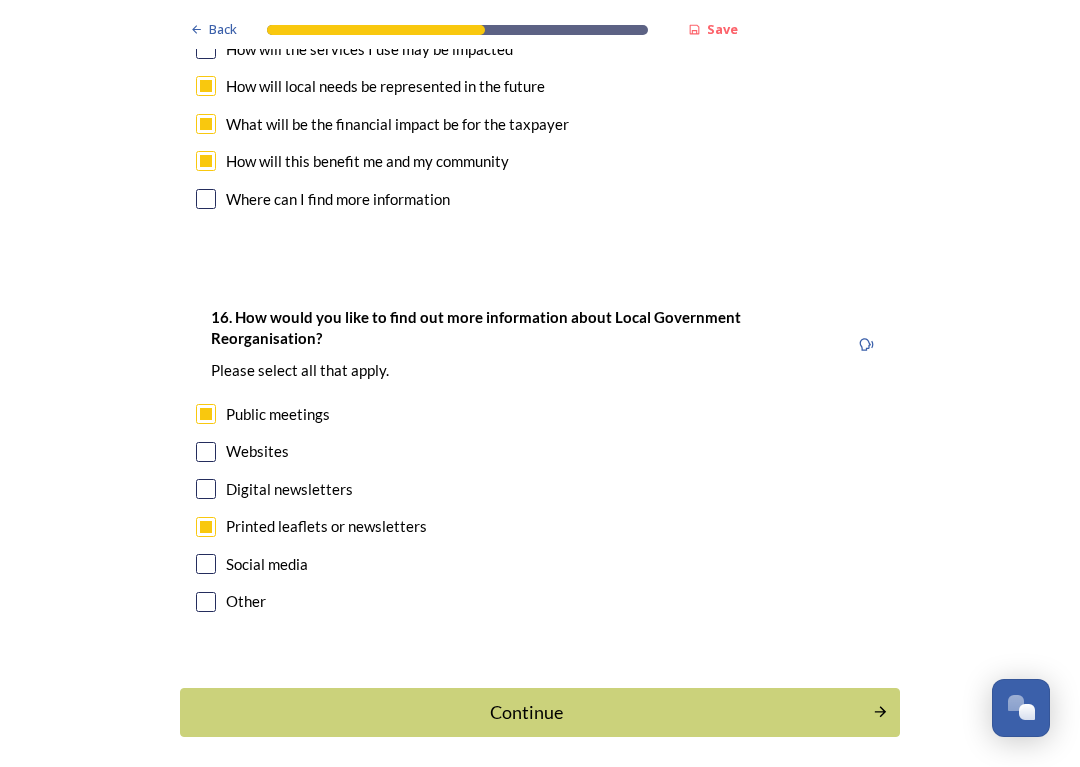 click on "Continue" at bounding box center (526, 712) 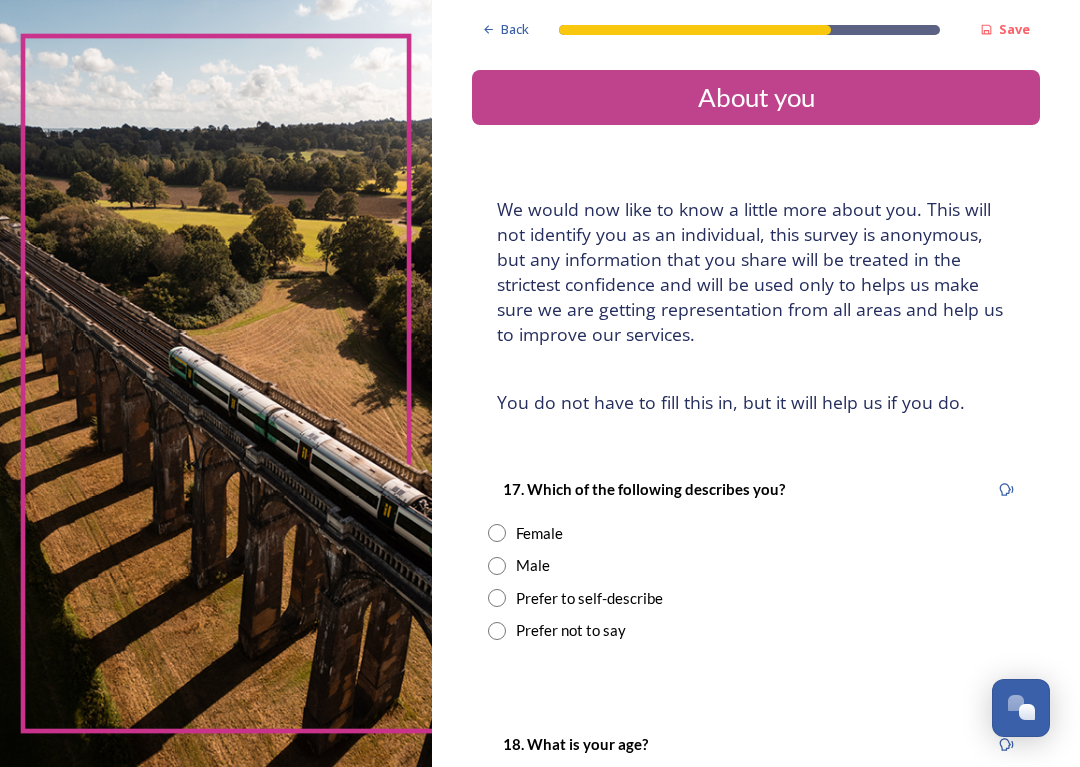 click on "17. Which of the following describes you?  Female Male Prefer to self-describe Prefer not to say" at bounding box center [756, 559] 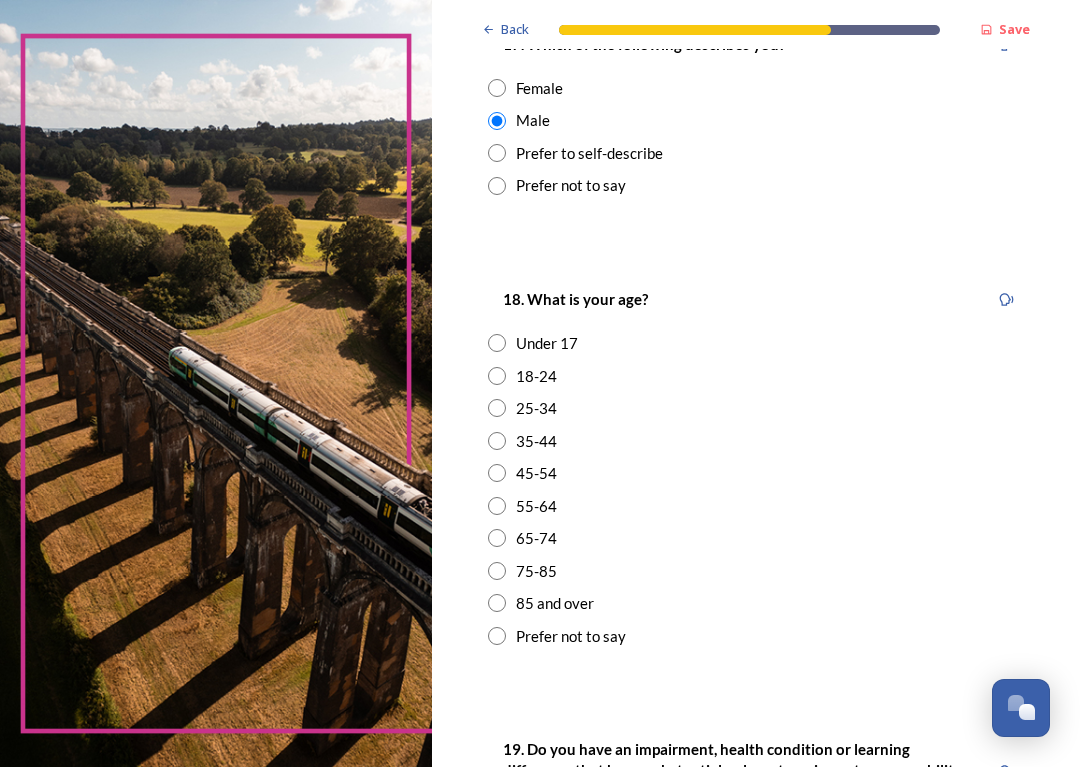 scroll, scrollTop: 445, scrollLeft: 0, axis: vertical 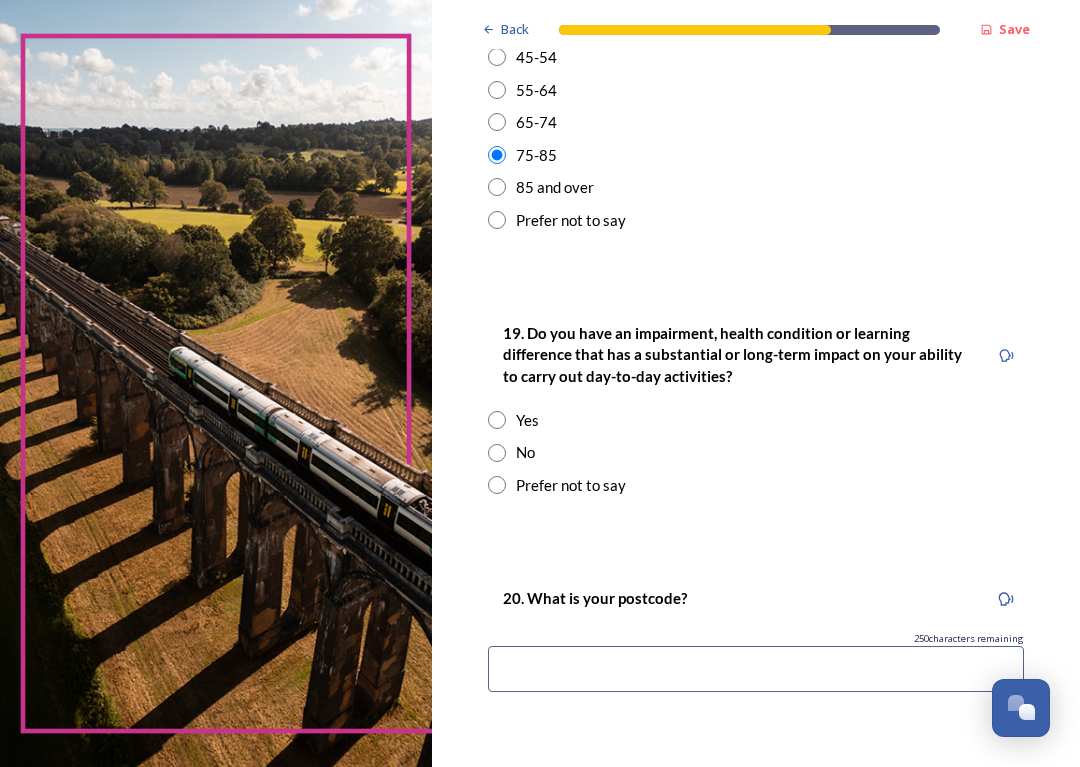 click on "Yes" at bounding box center [756, 420] 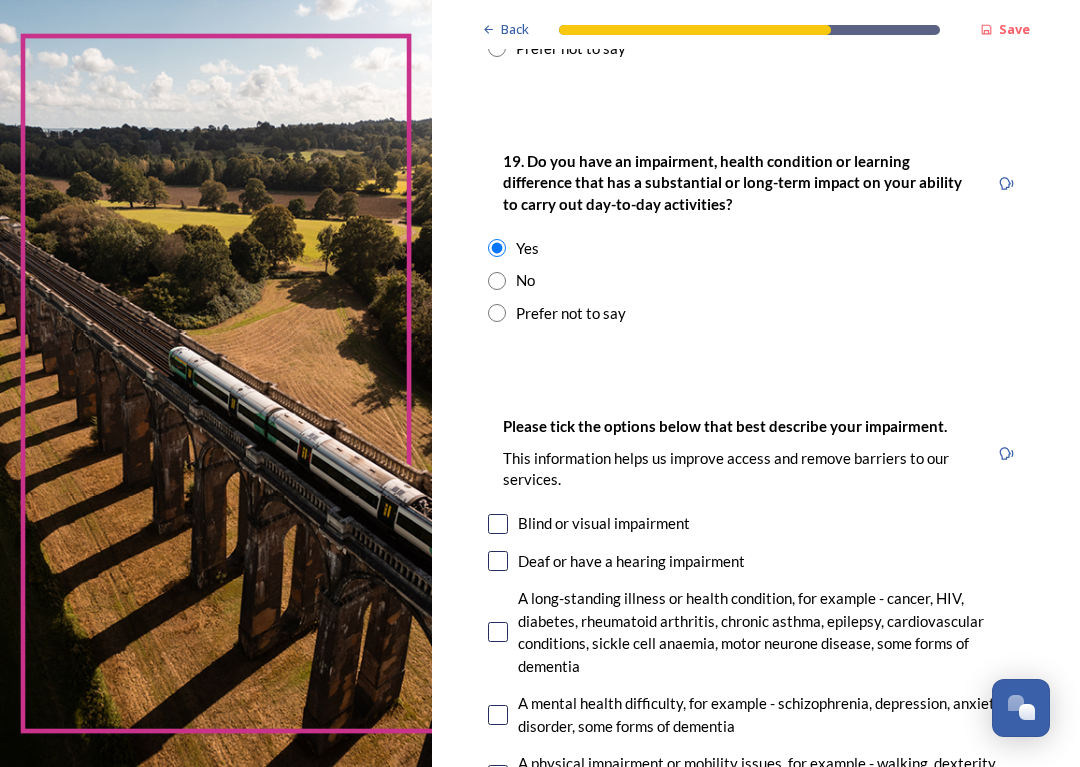 scroll, scrollTop: 1036, scrollLeft: 0, axis: vertical 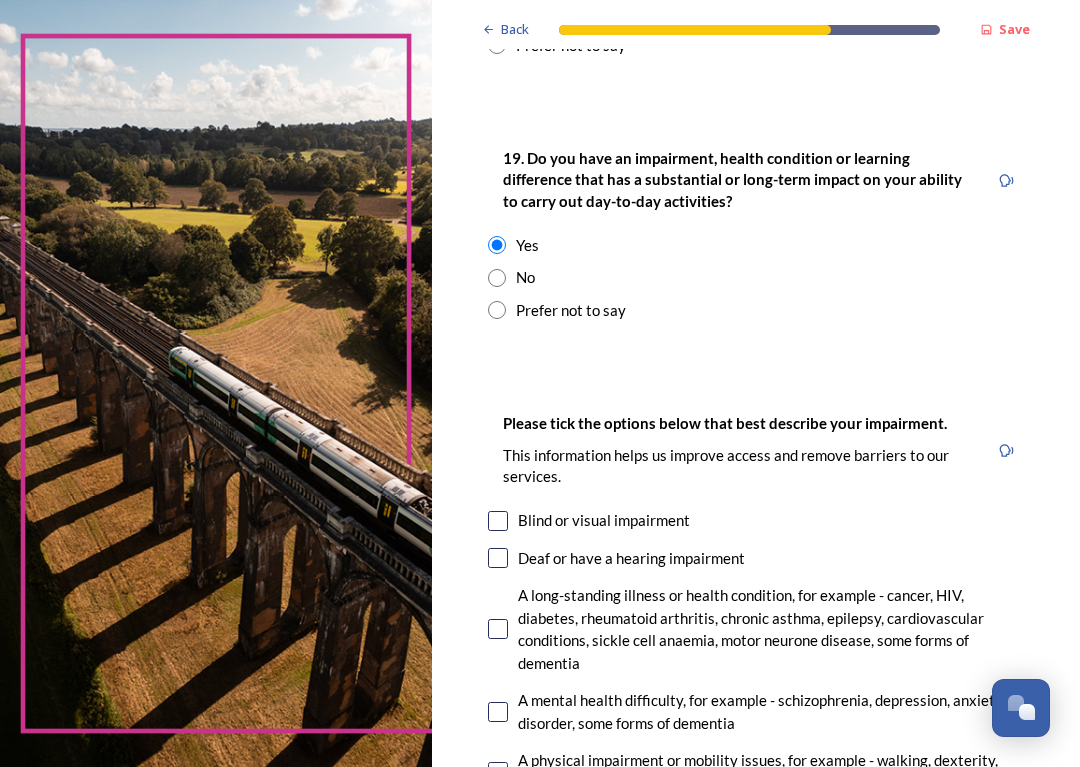 click at bounding box center (498, 558) 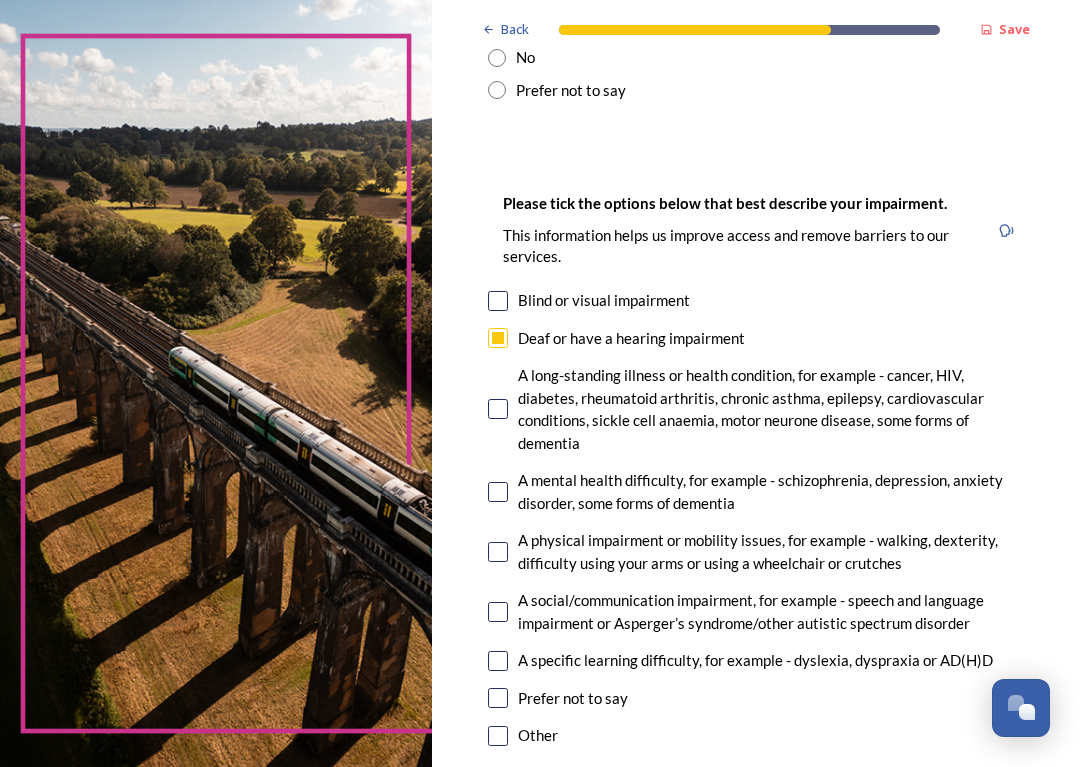 scroll, scrollTop: 1256, scrollLeft: 0, axis: vertical 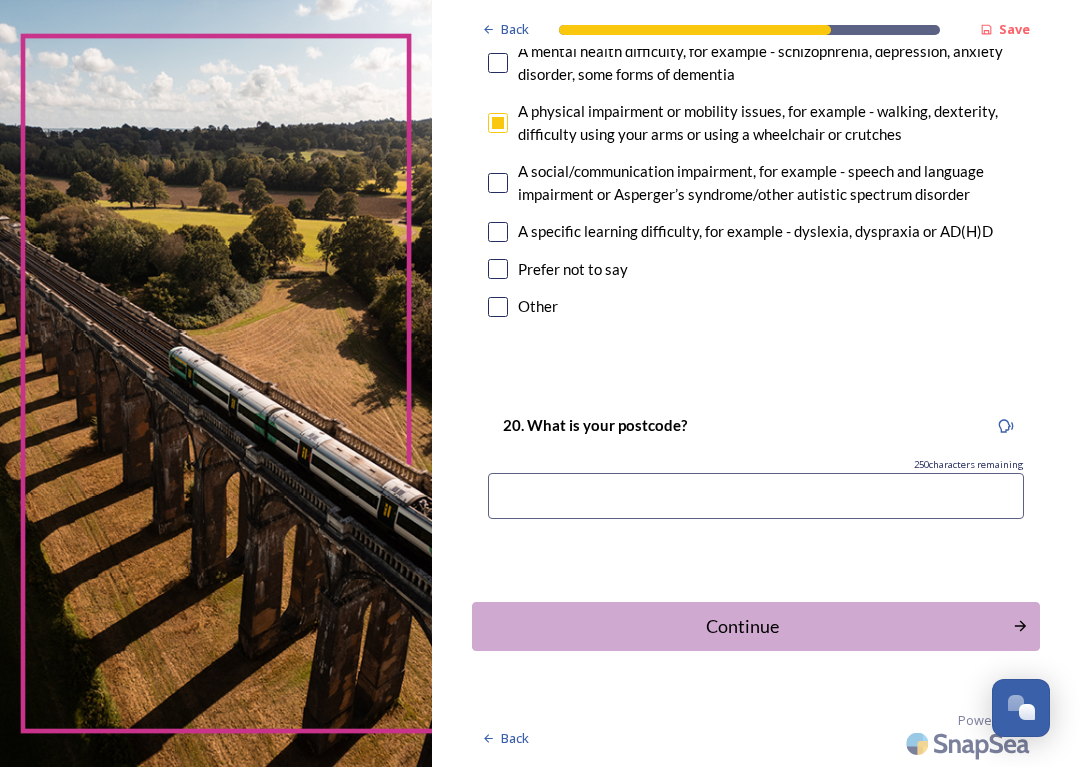click at bounding box center [756, 496] 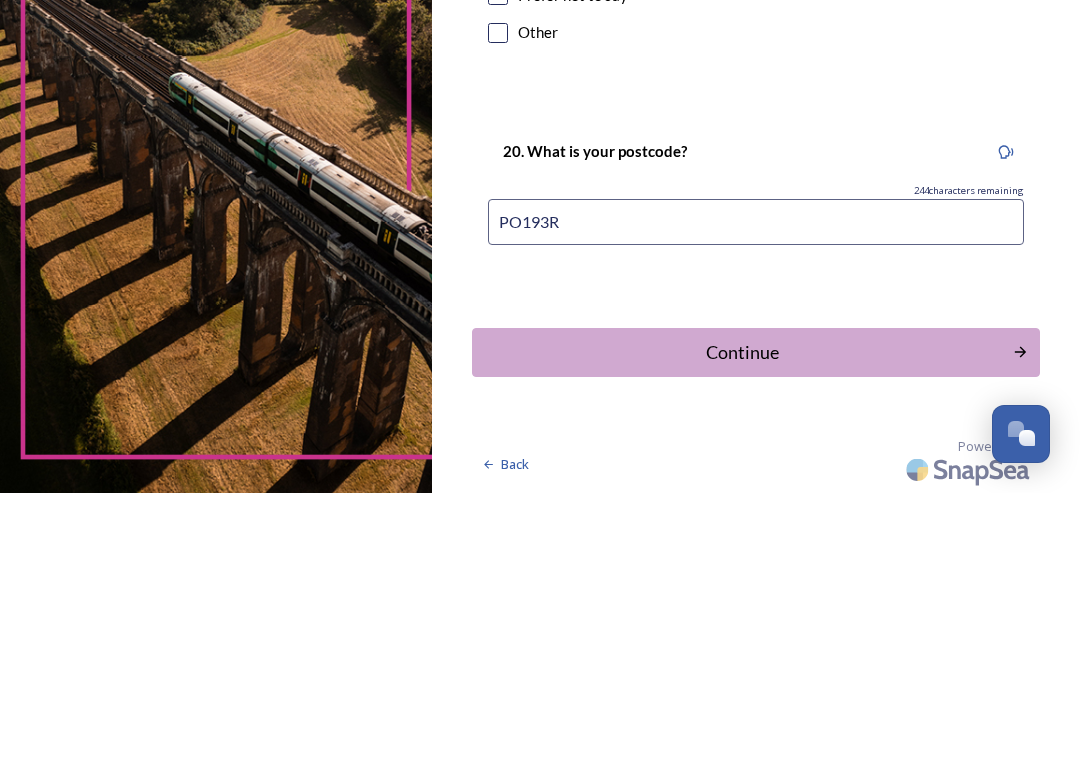 type on "PO193RZ" 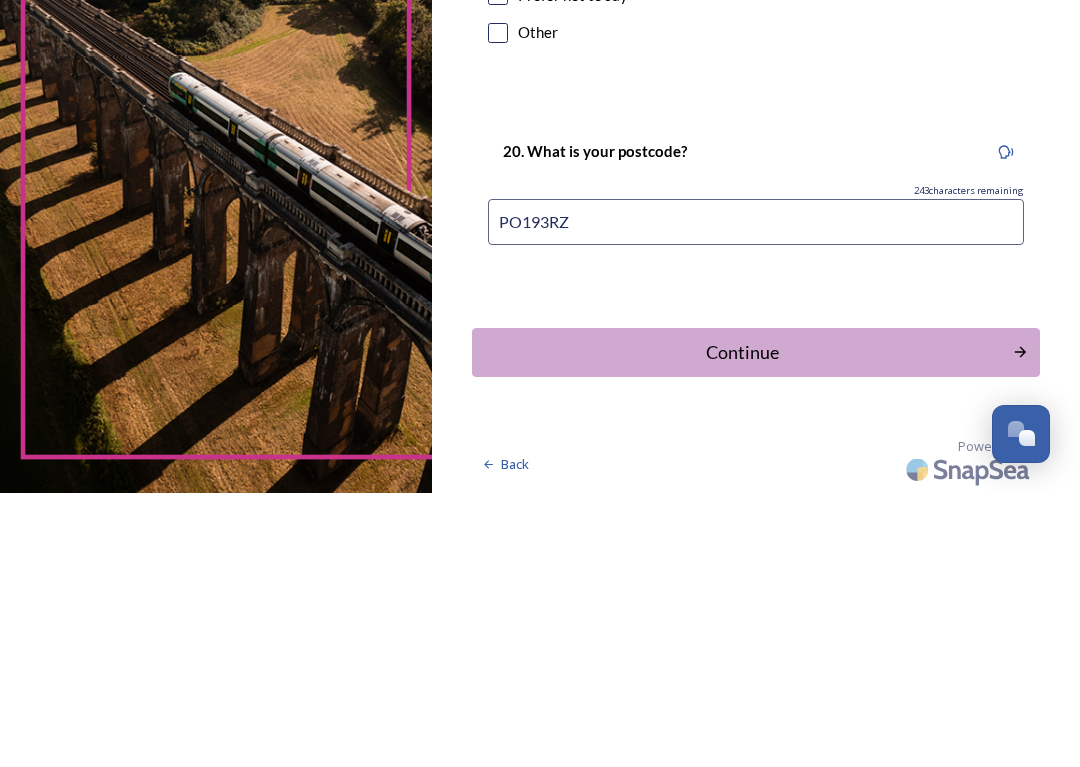 click on "Continue" at bounding box center (742, 626) 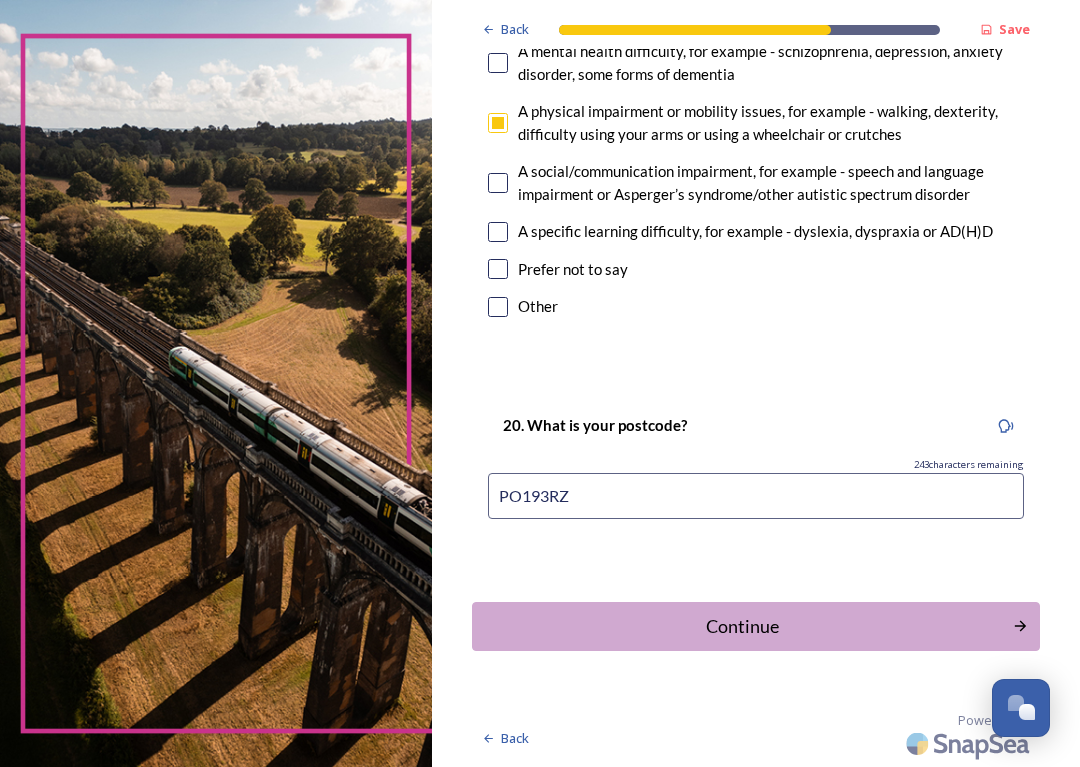 scroll, scrollTop: 0, scrollLeft: 0, axis: both 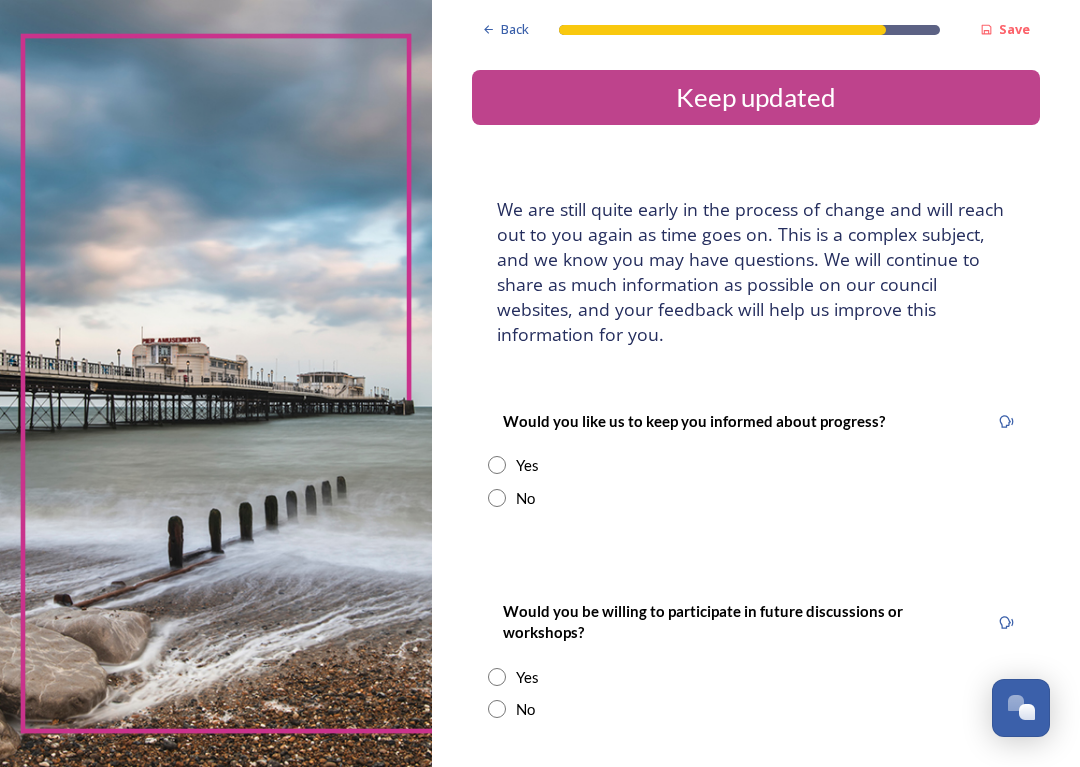 click at bounding box center [497, 465] 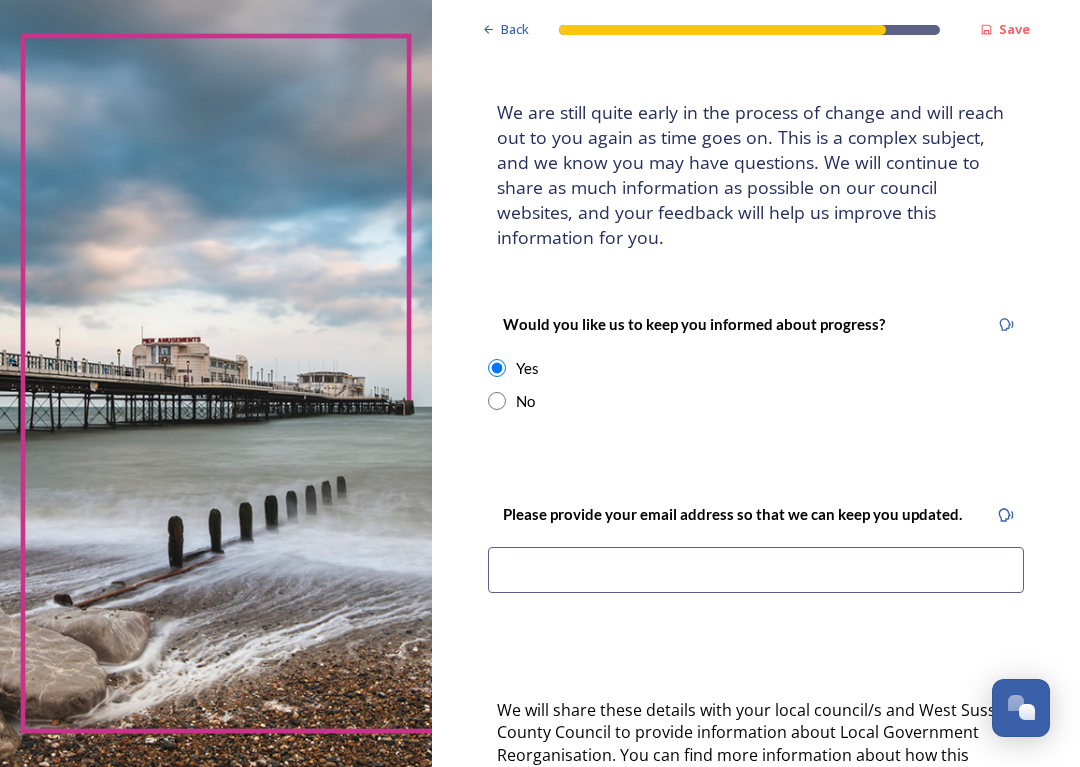 scroll, scrollTop: 95, scrollLeft: 0, axis: vertical 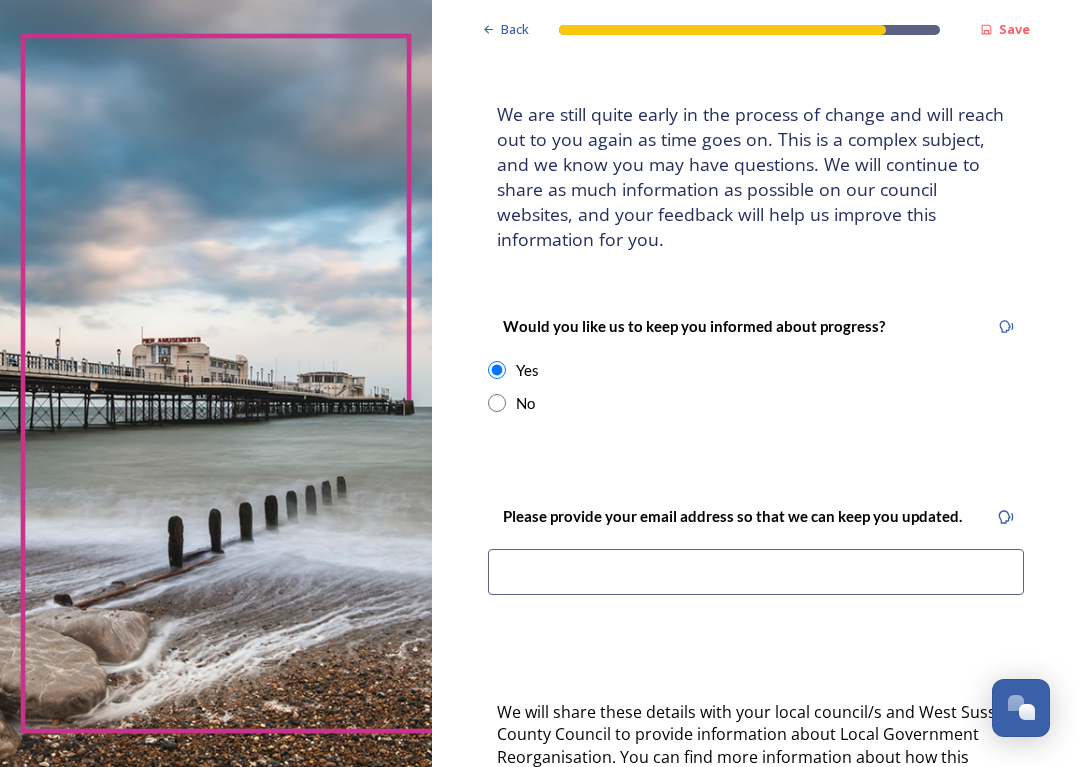 click at bounding box center [756, 572] 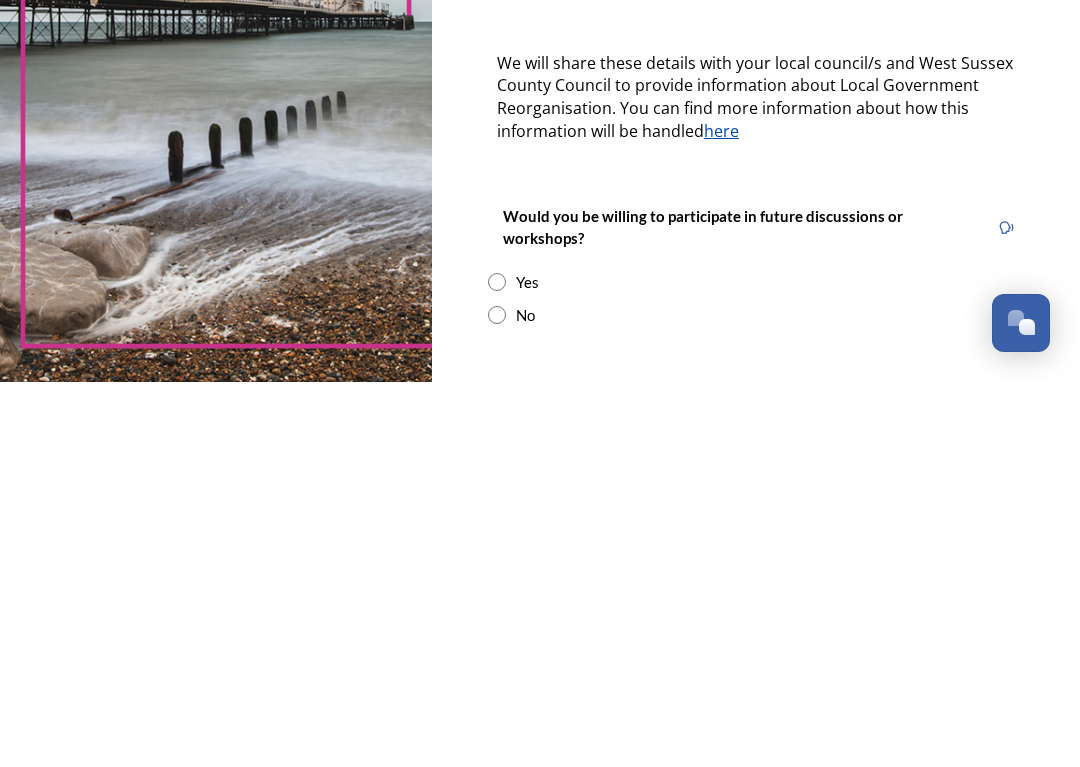 scroll, scrollTop: 359, scrollLeft: 0, axis: vertical 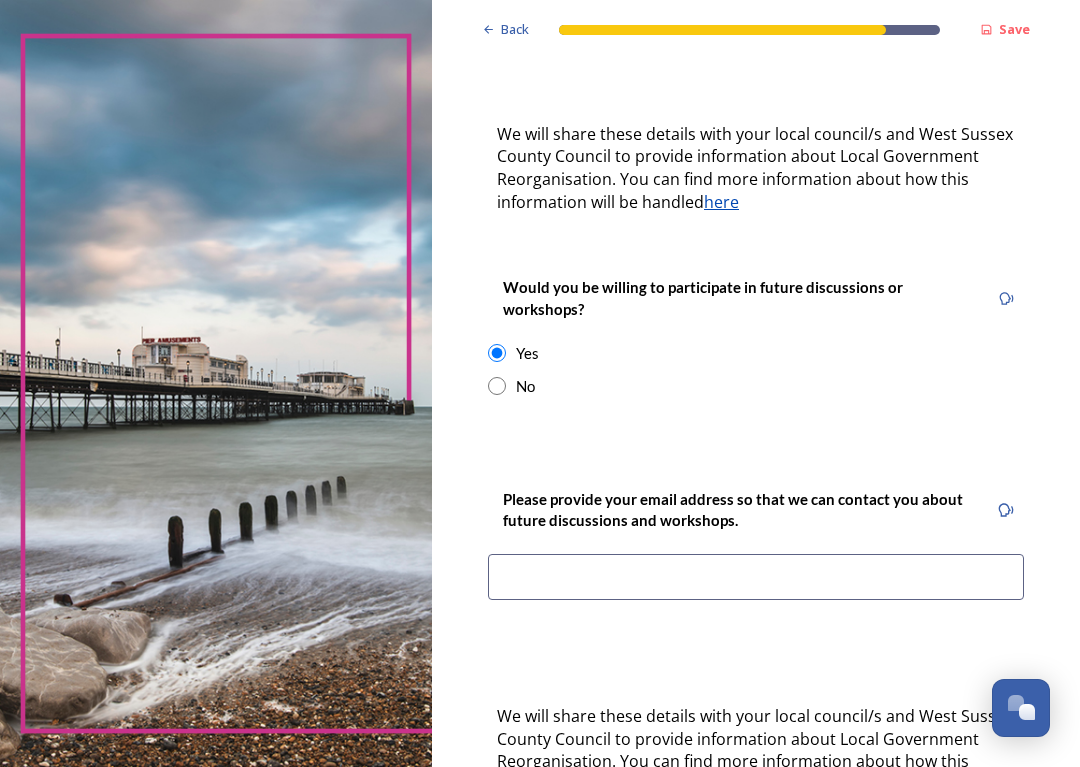 click on "Would you be willing to participate in future discussions or workshops? Yes No" at bounding box center (756, 336) 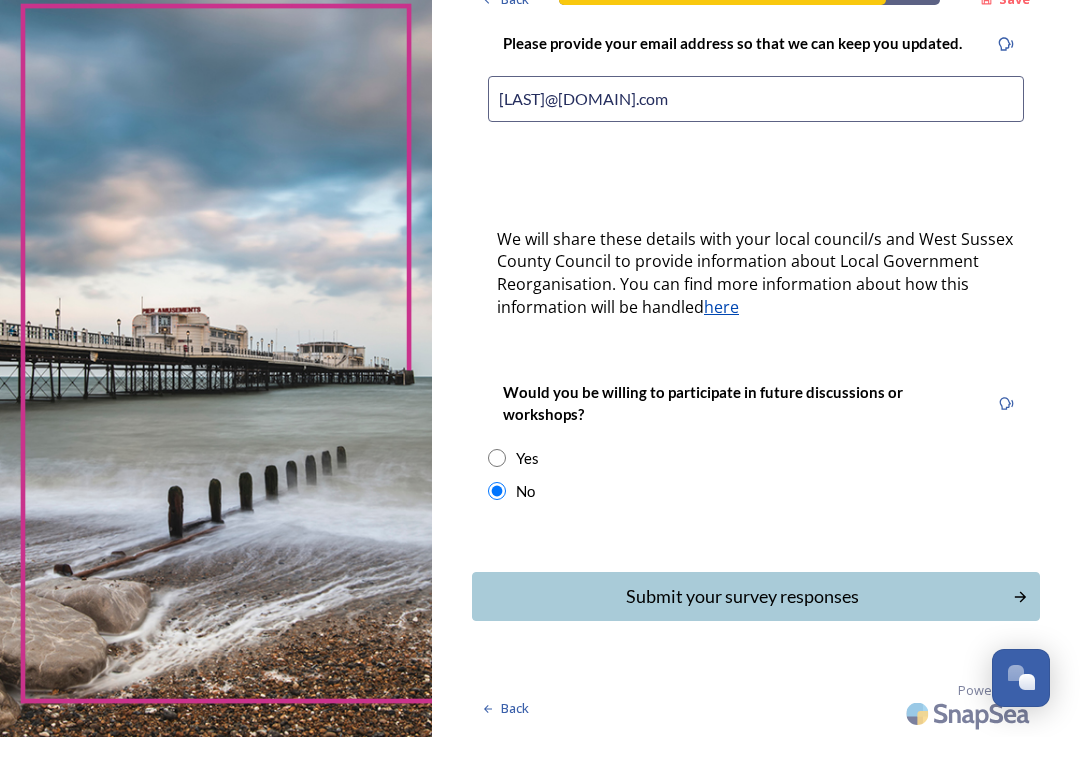 scroll, scrollTop: 524, scrollLeft: 0, axis: vertical 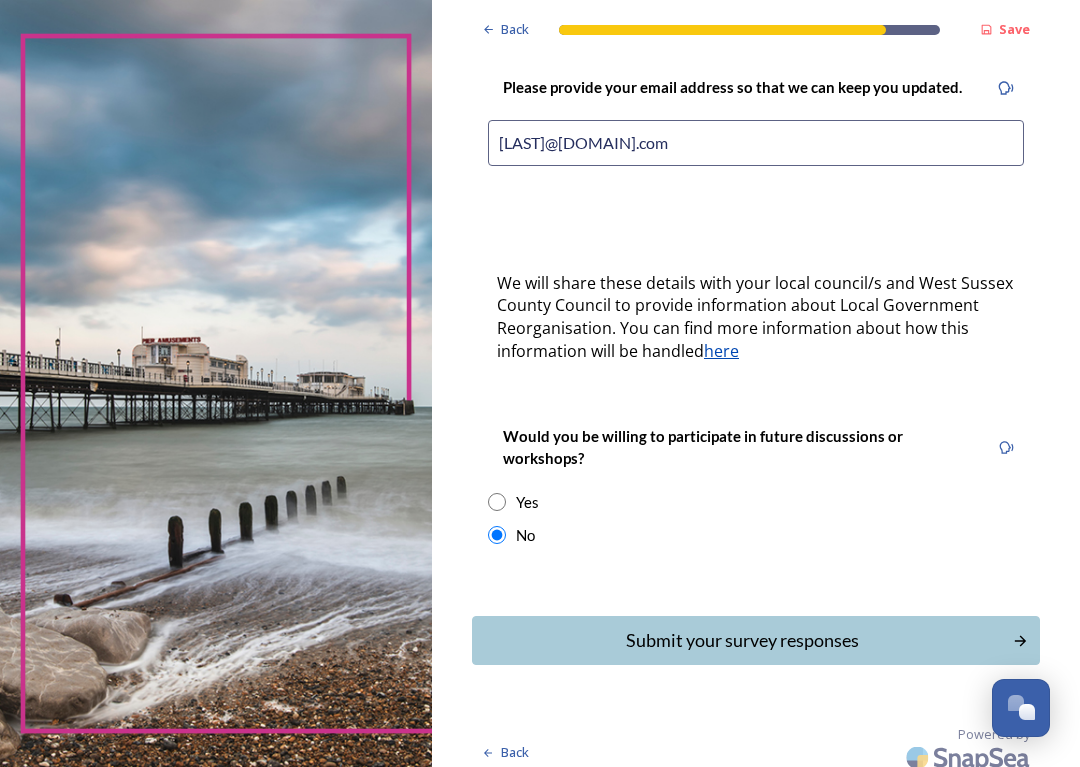 click on "Submit your survey responses" at bounding box center (742, 640) 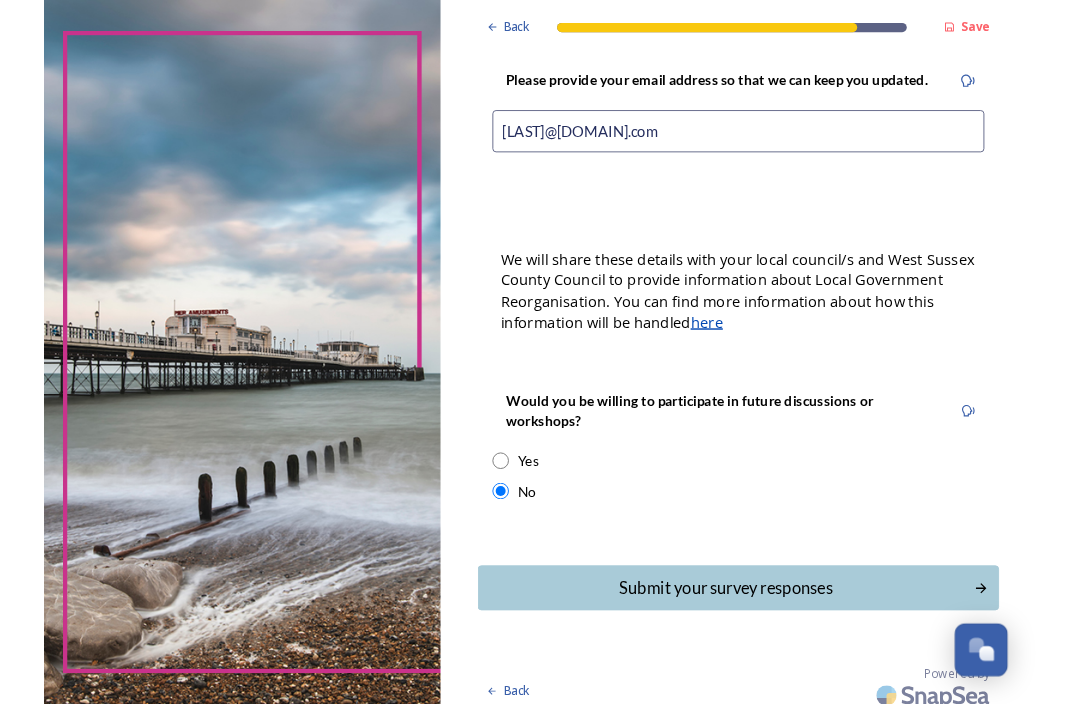 scroll, scrollTop: 0, scrollLeft: 0, axis: both 